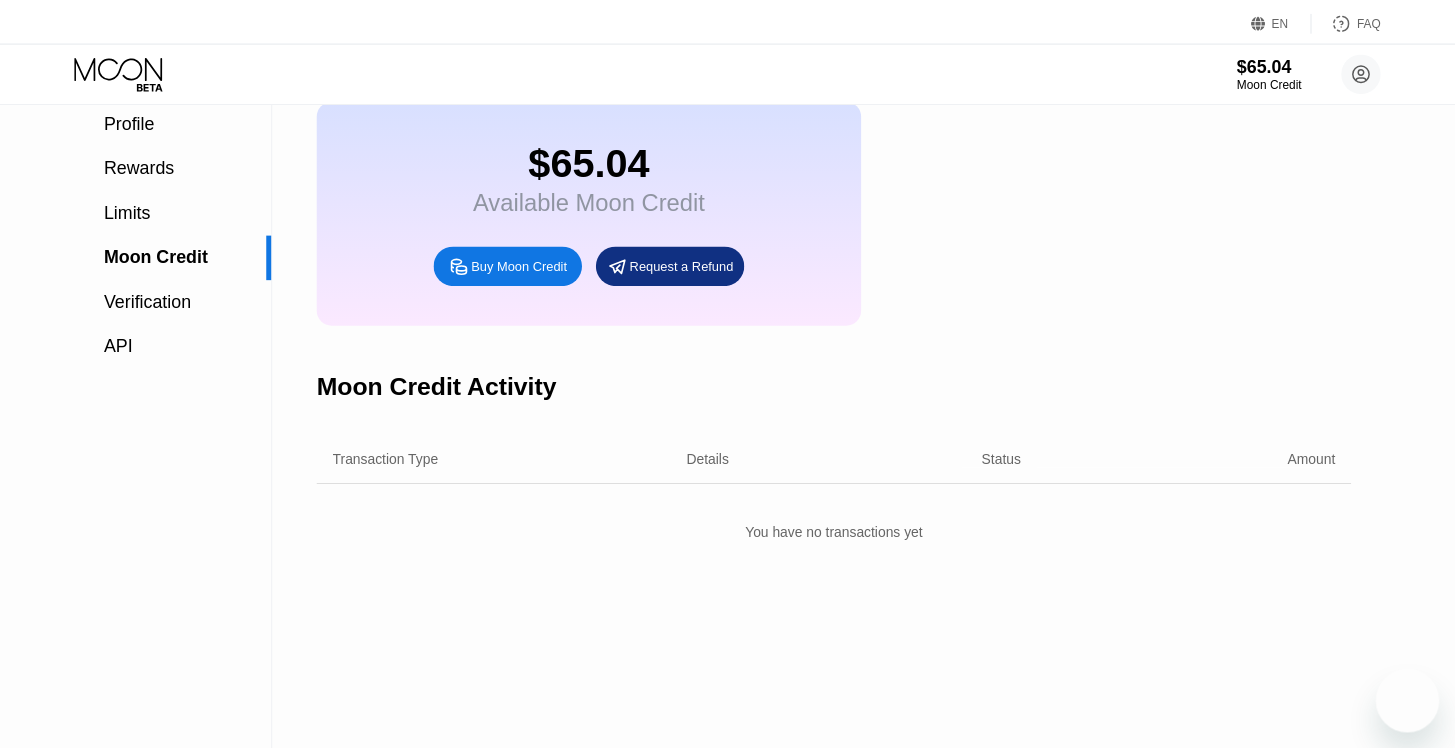 scroll, scrollTop: 0, scrollLeft: 0, axis: both 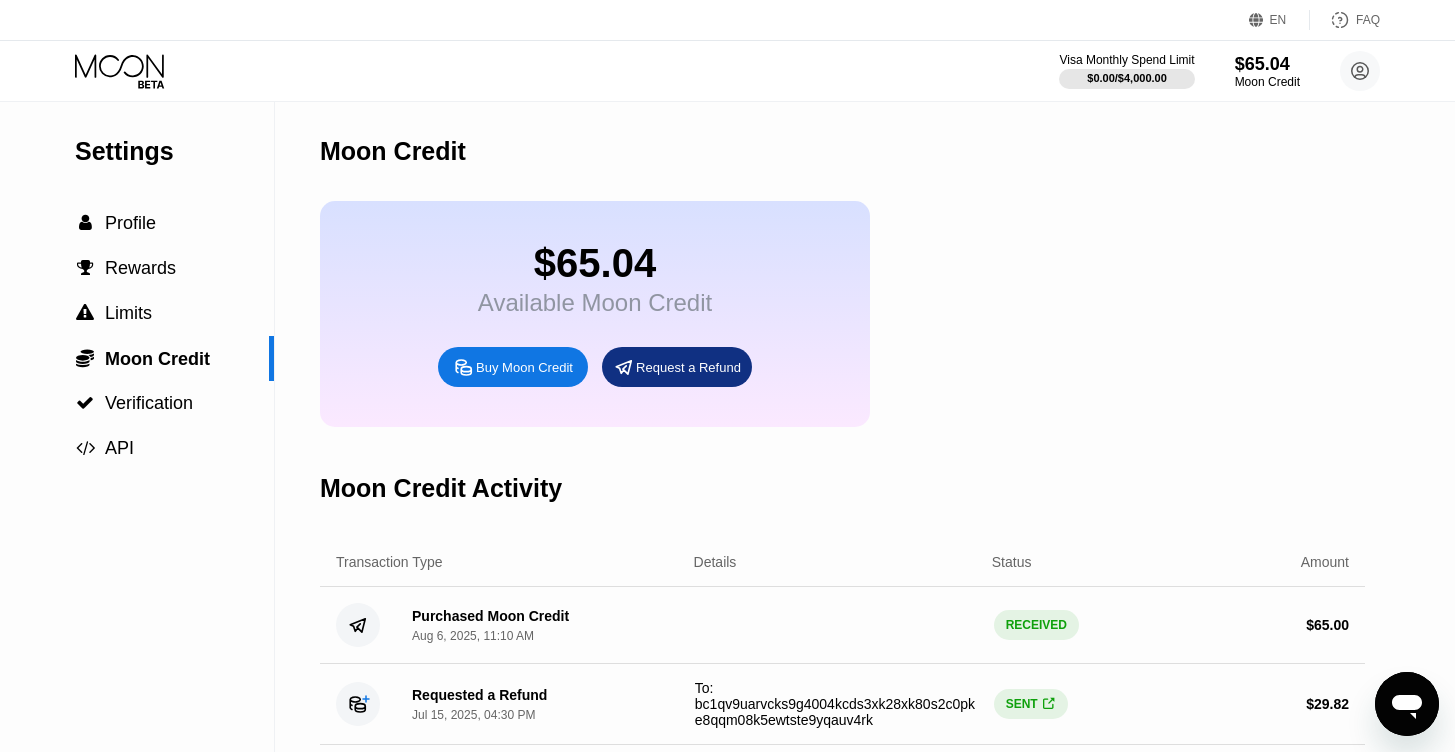 click 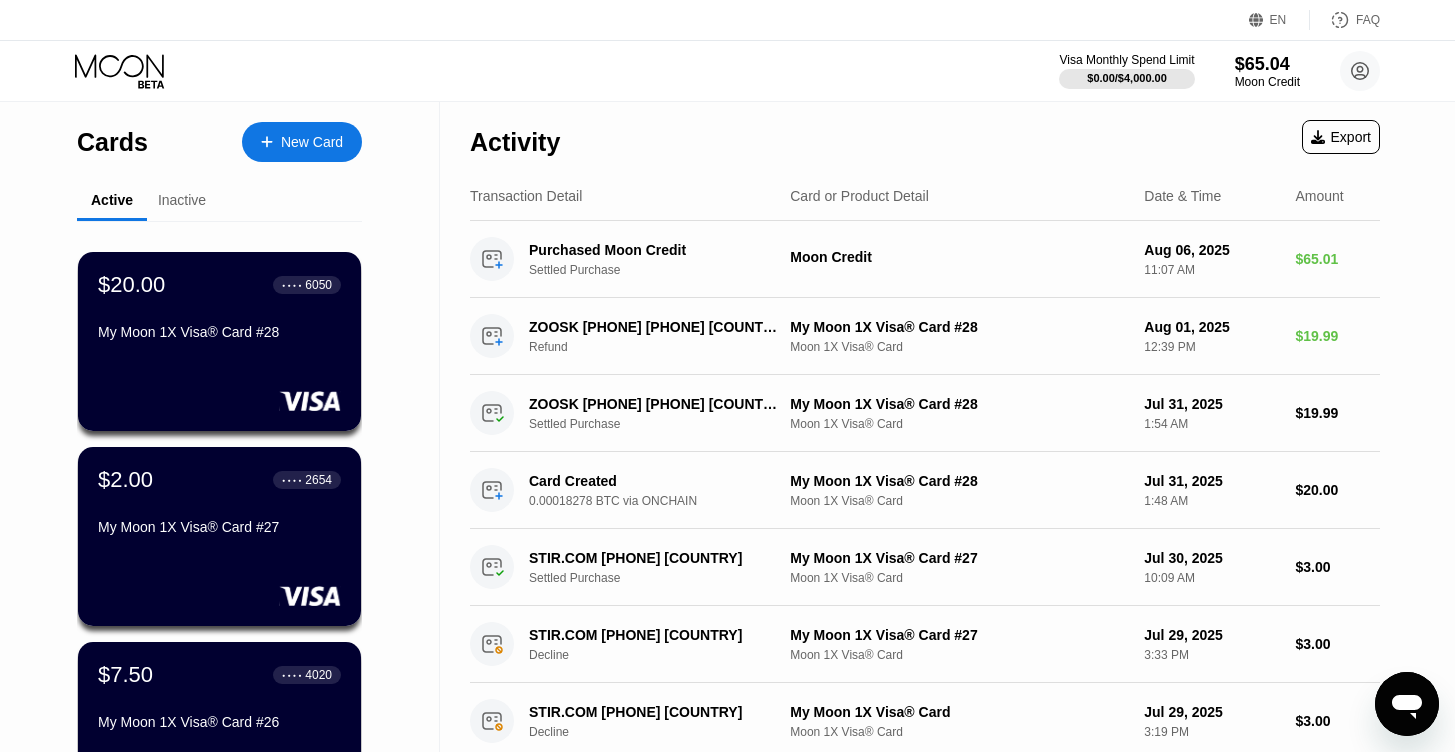 click on "New Card" at bounding box center (302, 142) 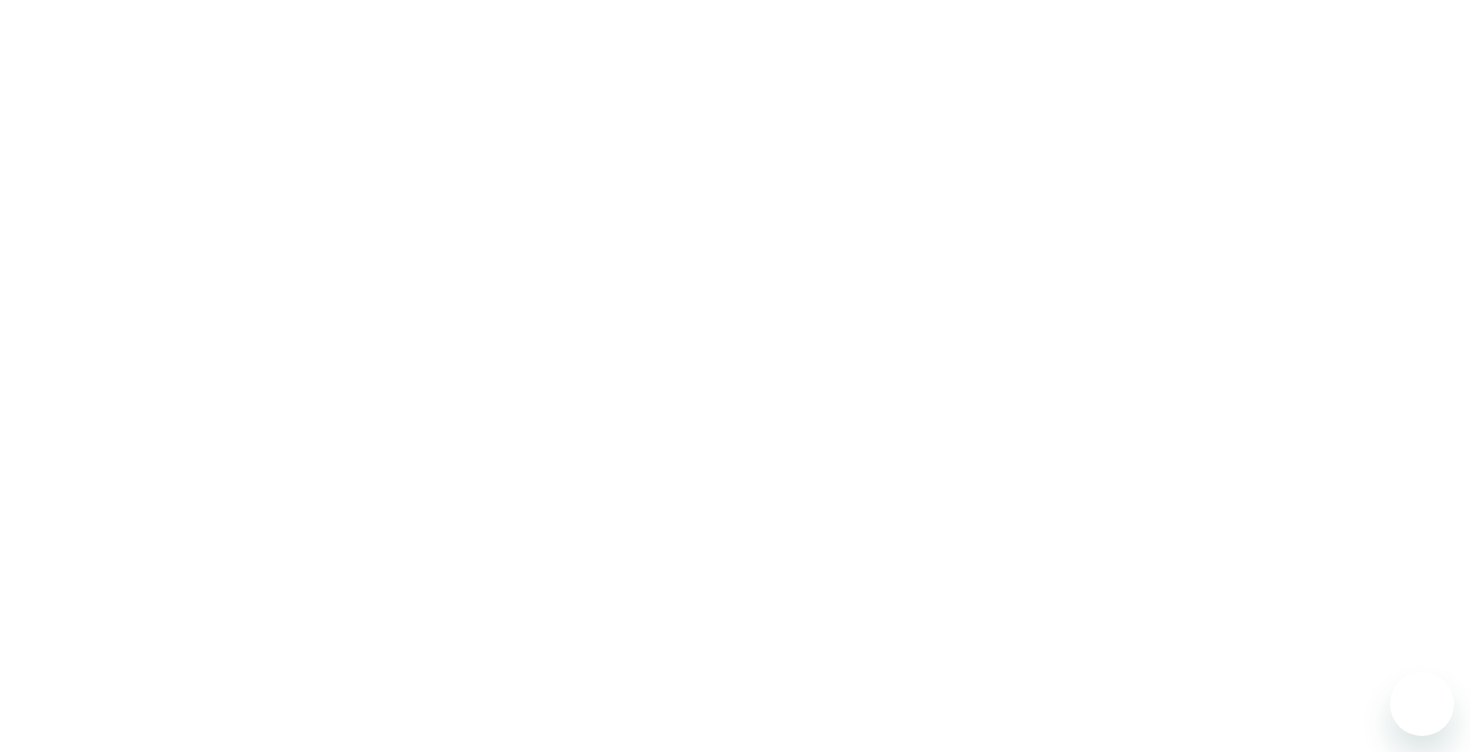 scroll, scrollTop: 0, scrollLeft: 0, axis: both 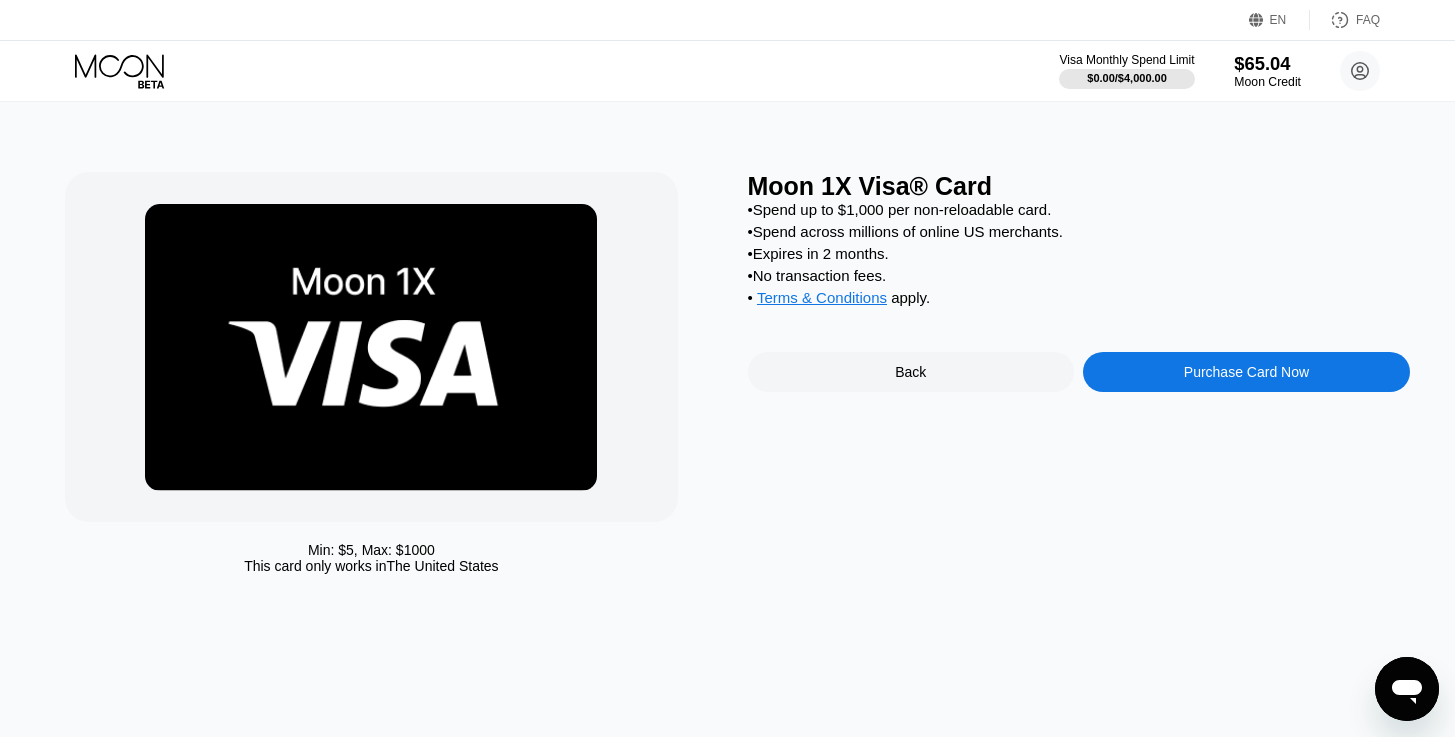 click on "$65.04" at bounding box center [1267, 63] 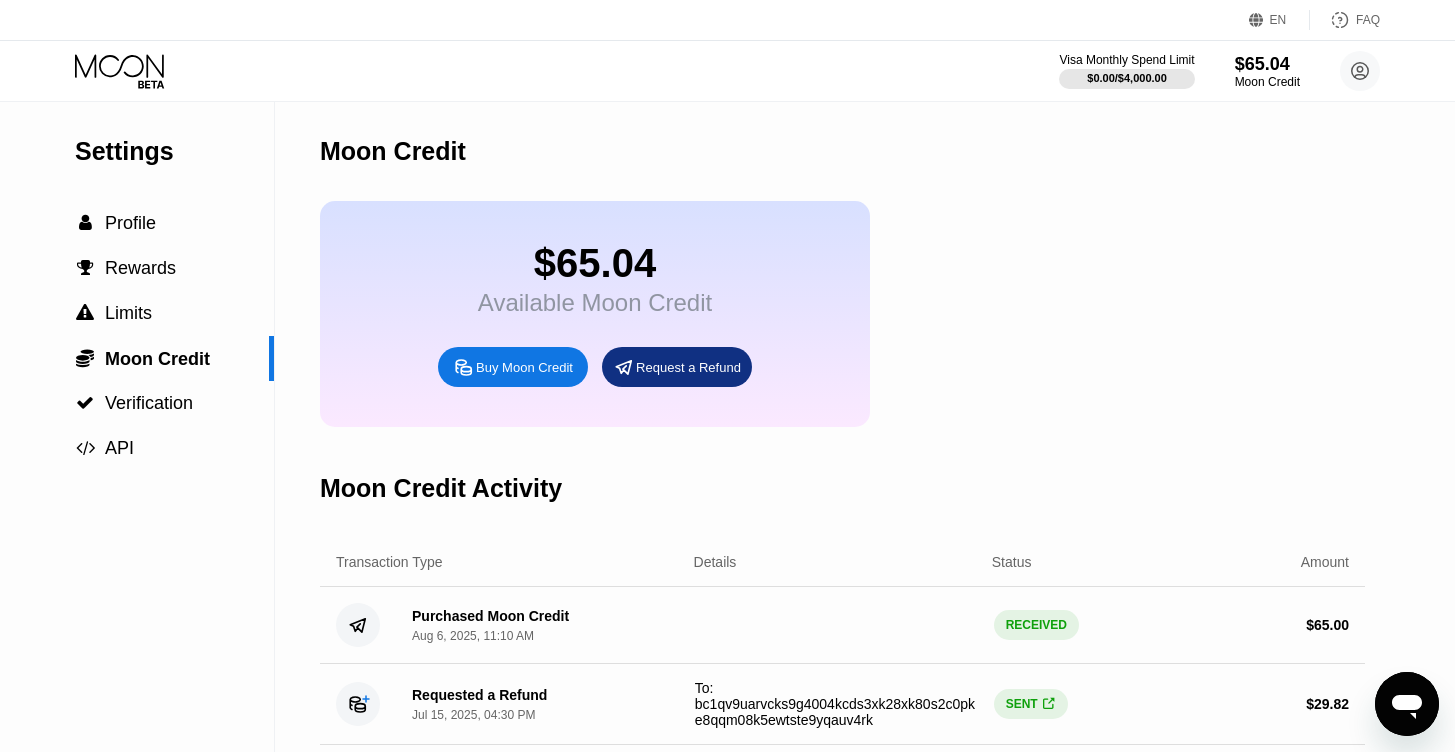 scroll, scrollTop: 0, scrollLeft: 0, axis: both 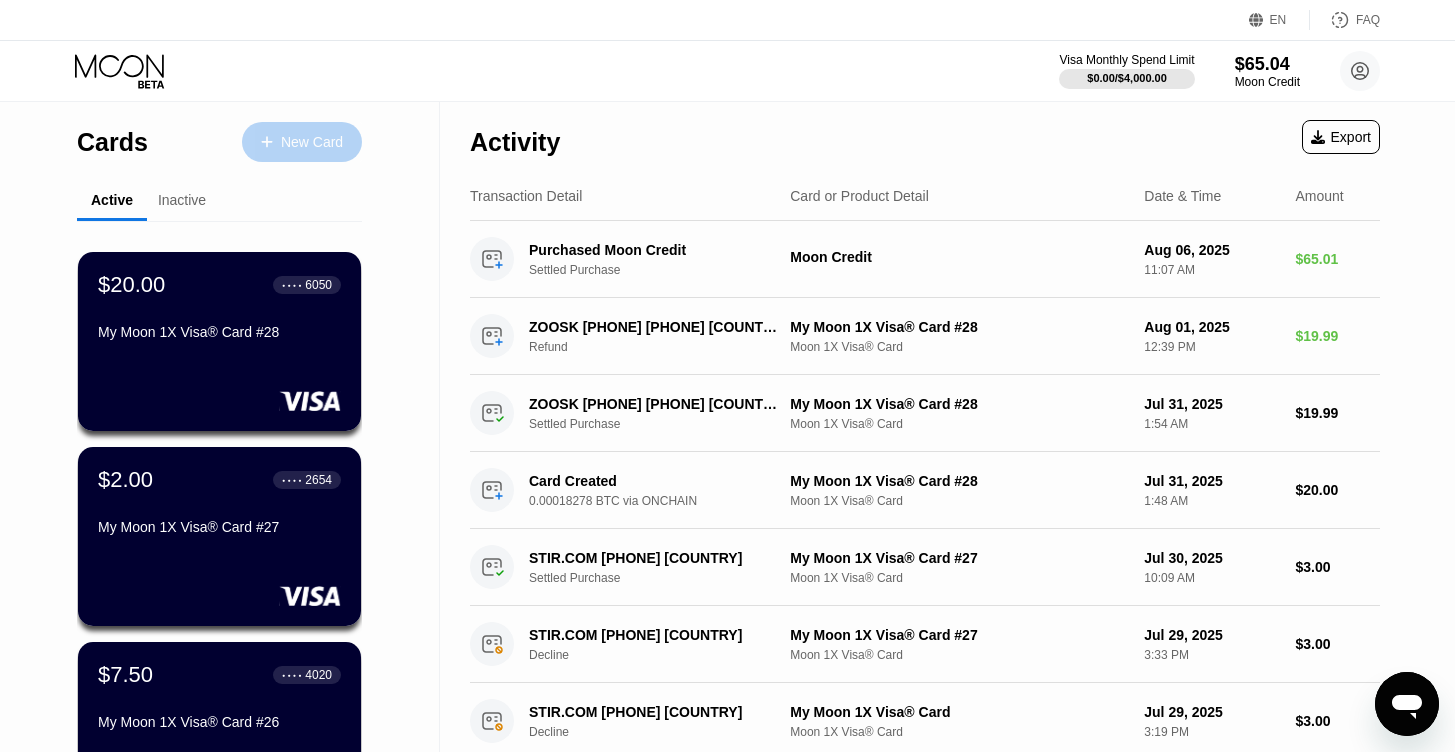 click on "New Card" at bounding box center [312, 142] 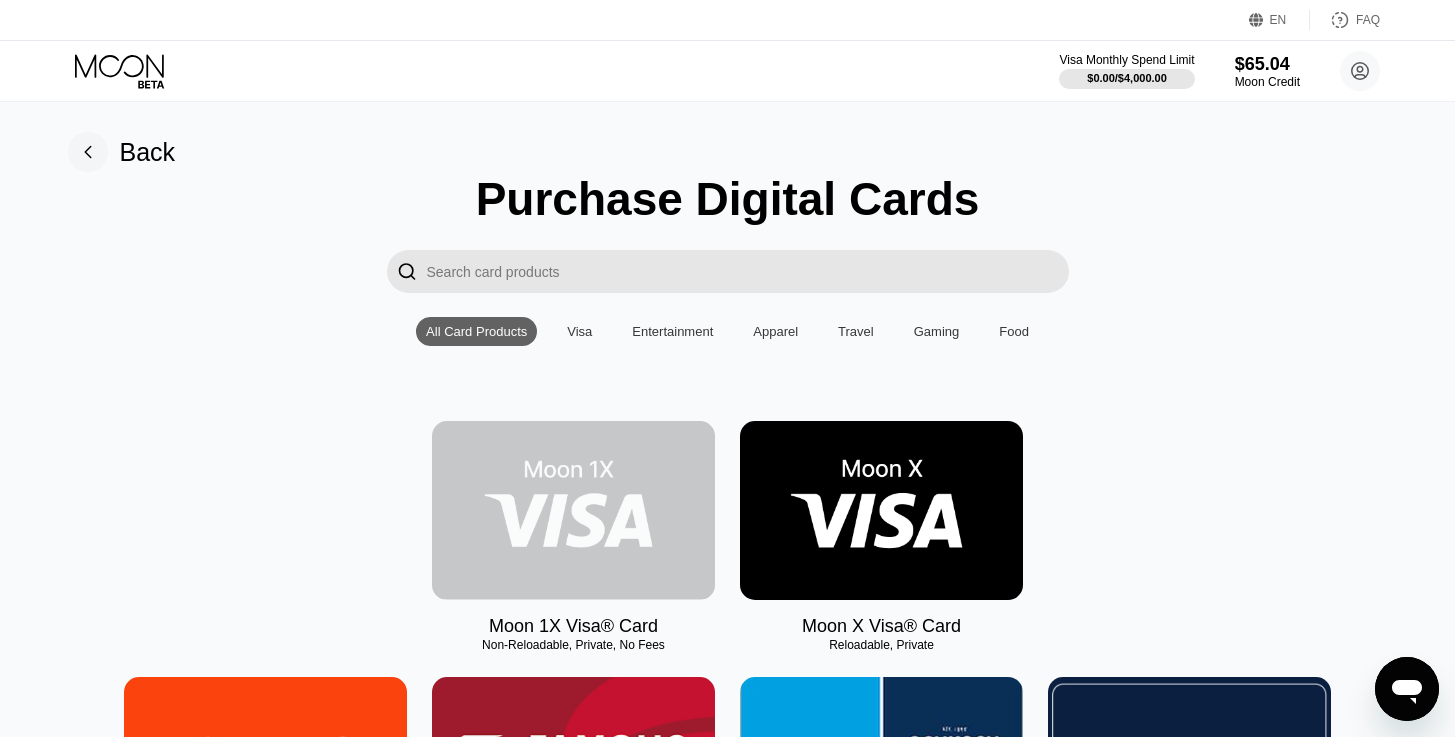 click at bounding box center (573, 510) 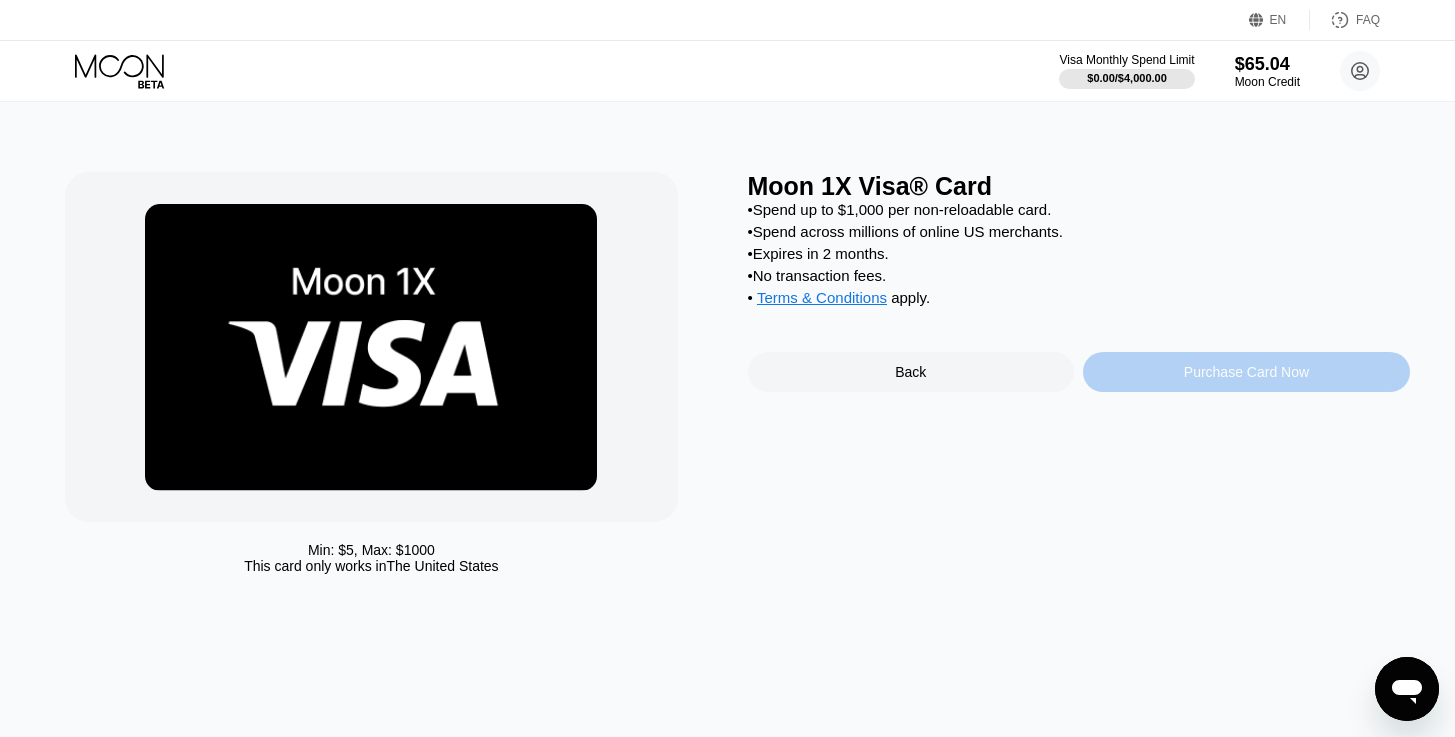 click on "Purchase Card Now" at bounding box center [1246, 372] 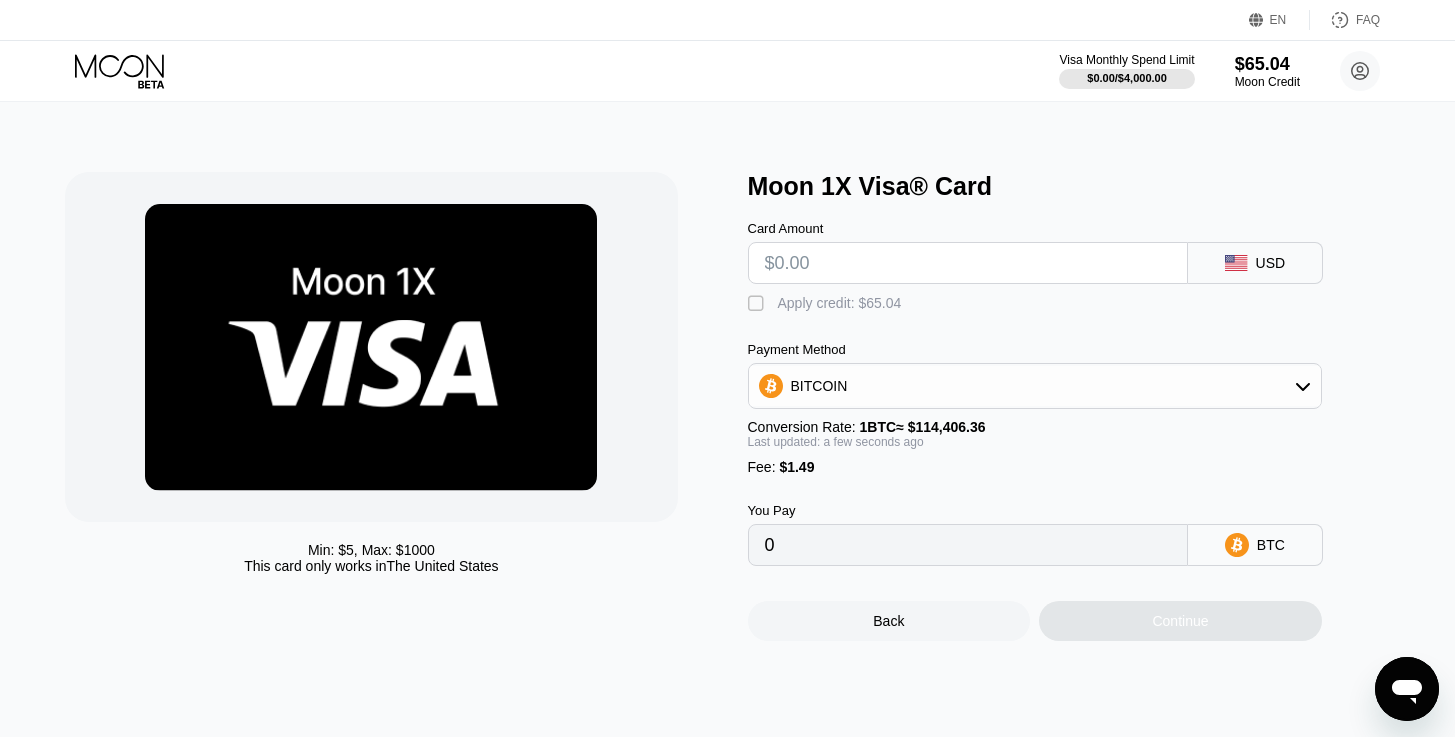 click on "" at bounding box center (758, 304) 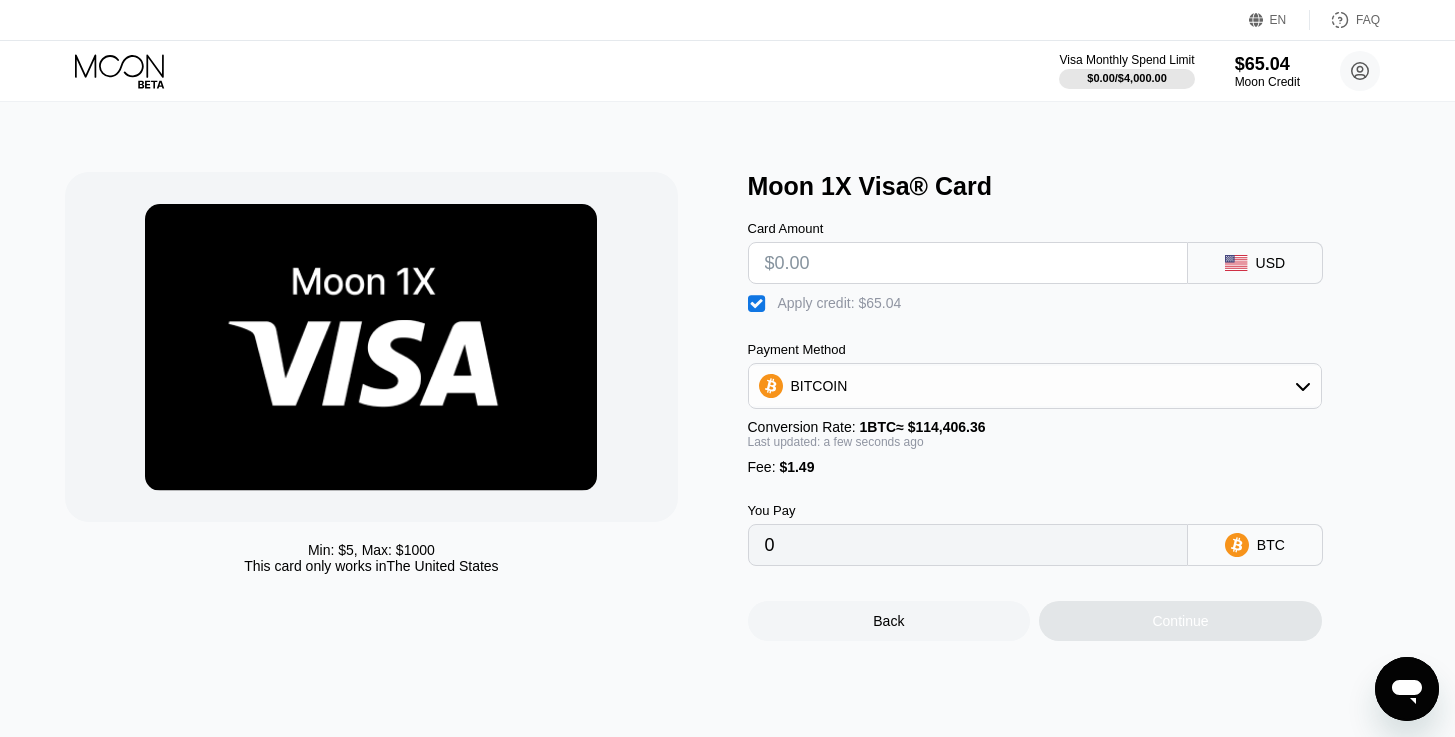click at bounding box center [968, 263] 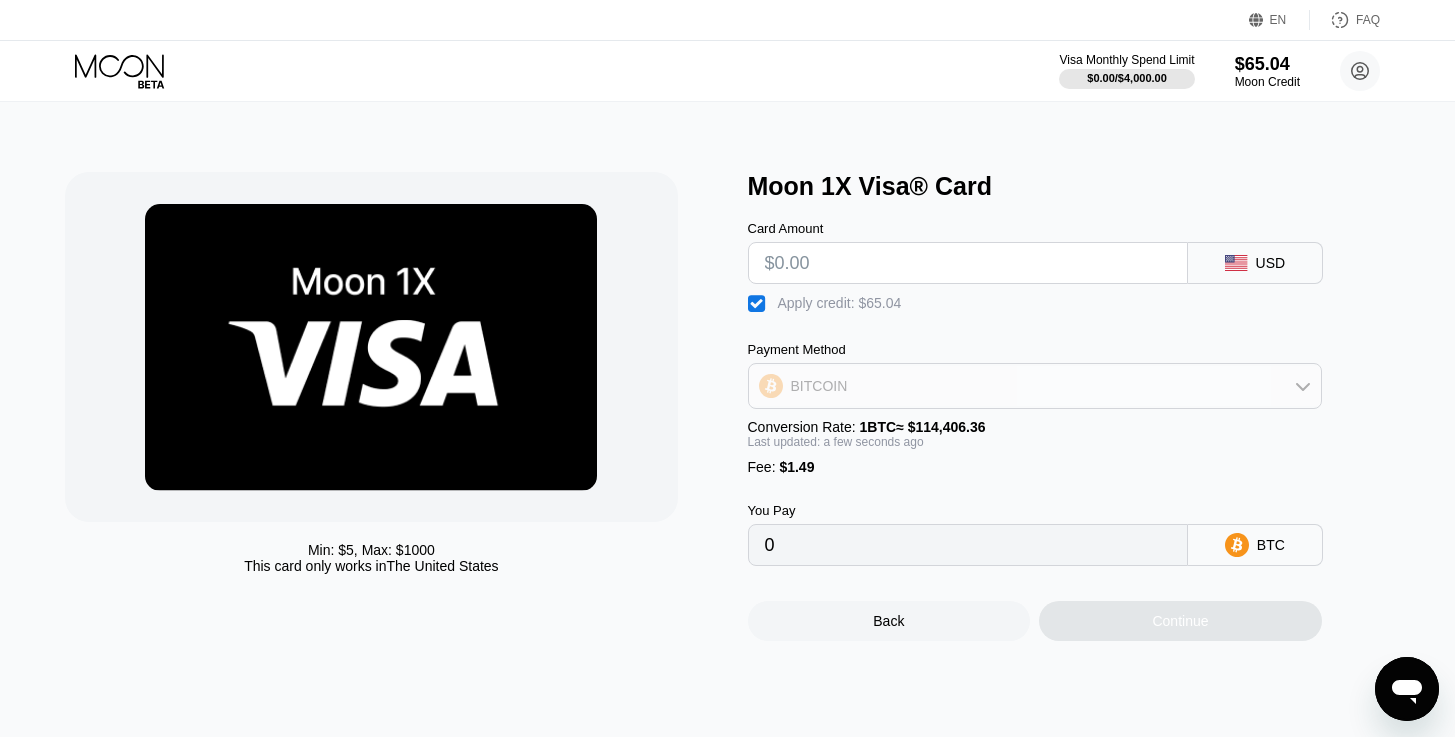 click on "BITCOIN" at bounding box center [1035, 386] 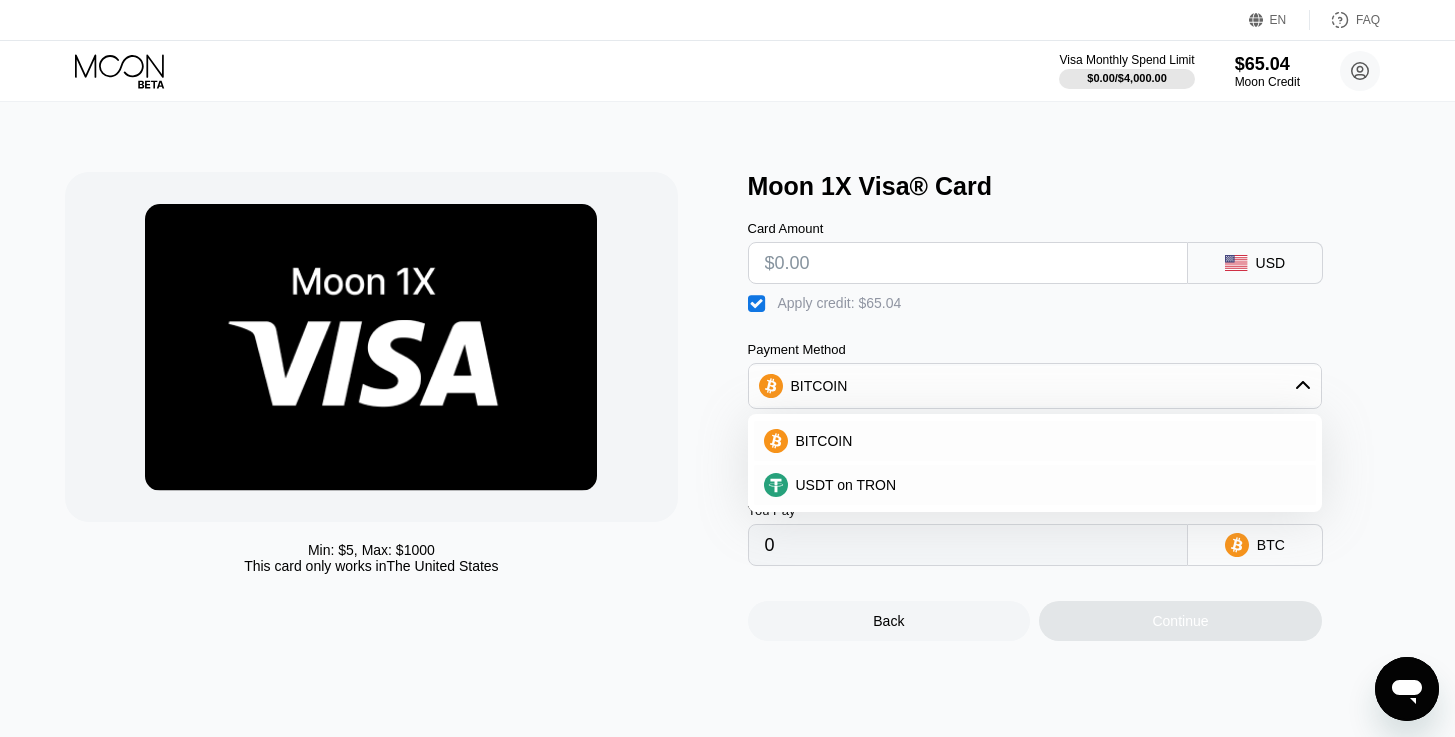 click on "Card Amount USD  Apply credit: $65.04 Payment Method BITCOIN BITCOIN USDT on TRON Conversion Rate:   1  BTC  ≈   $114,406.36 Last updated:   a few seconds ago Fee :   $1.49 You Pay 0 BTC" at bounding box center [1068, 383] 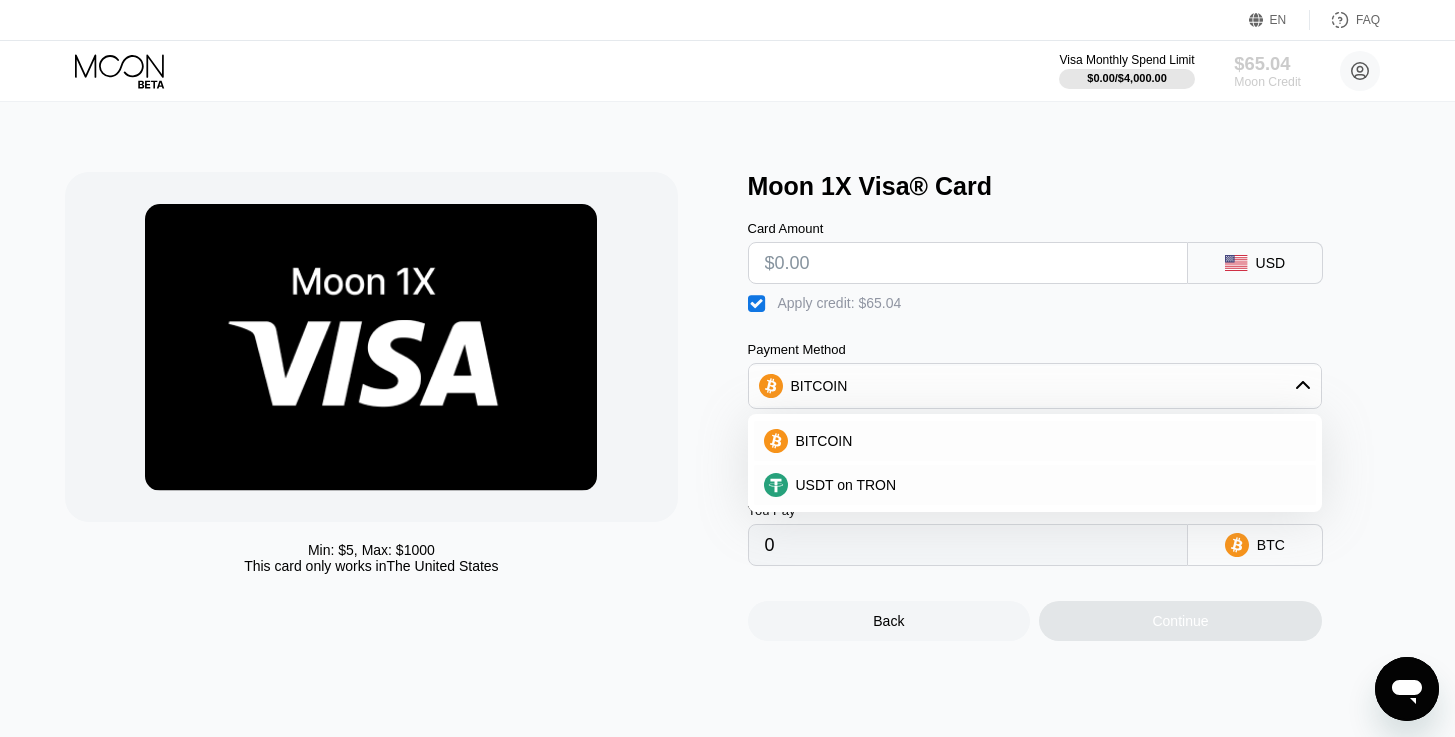 click on "$65.04" at bounding box center [1267, 63] 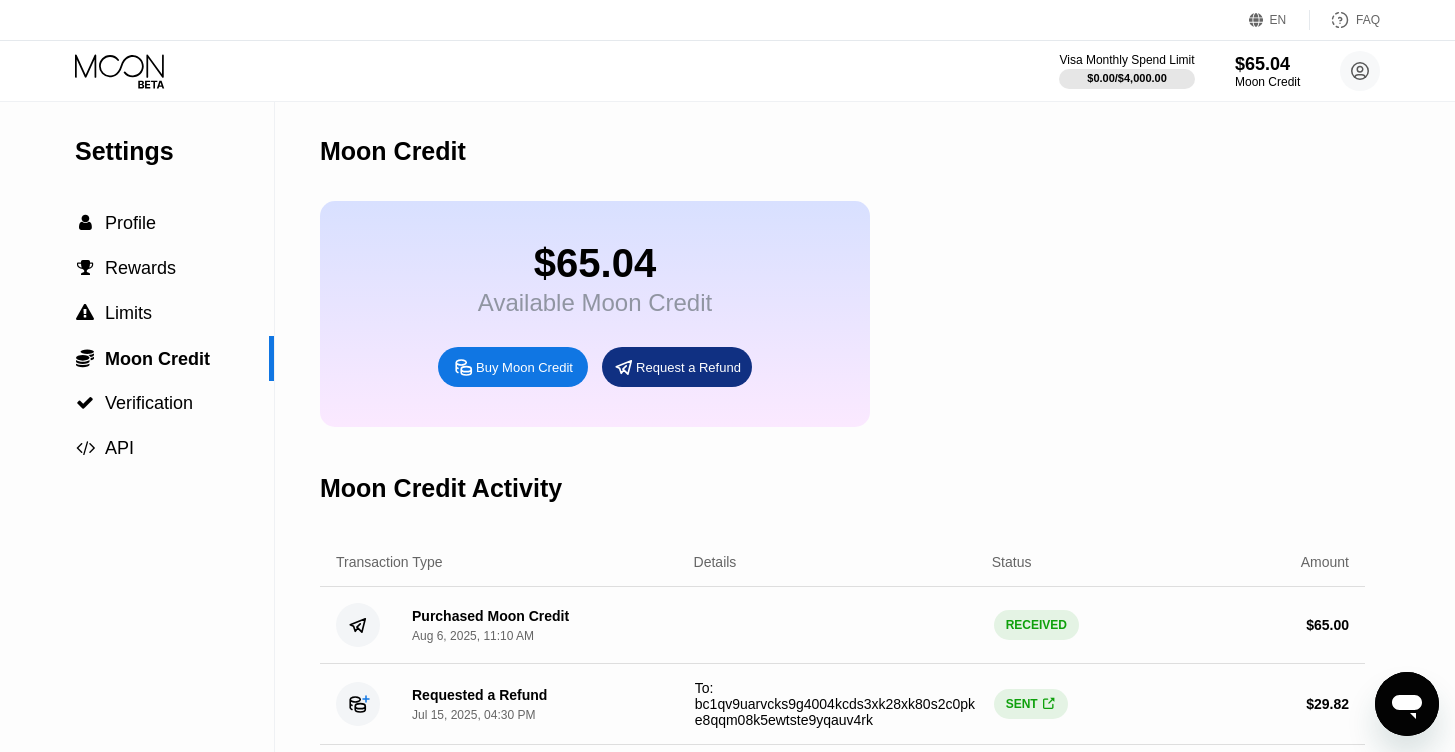 click on "Buy Moon Credit" at bounding box center (524, 367) 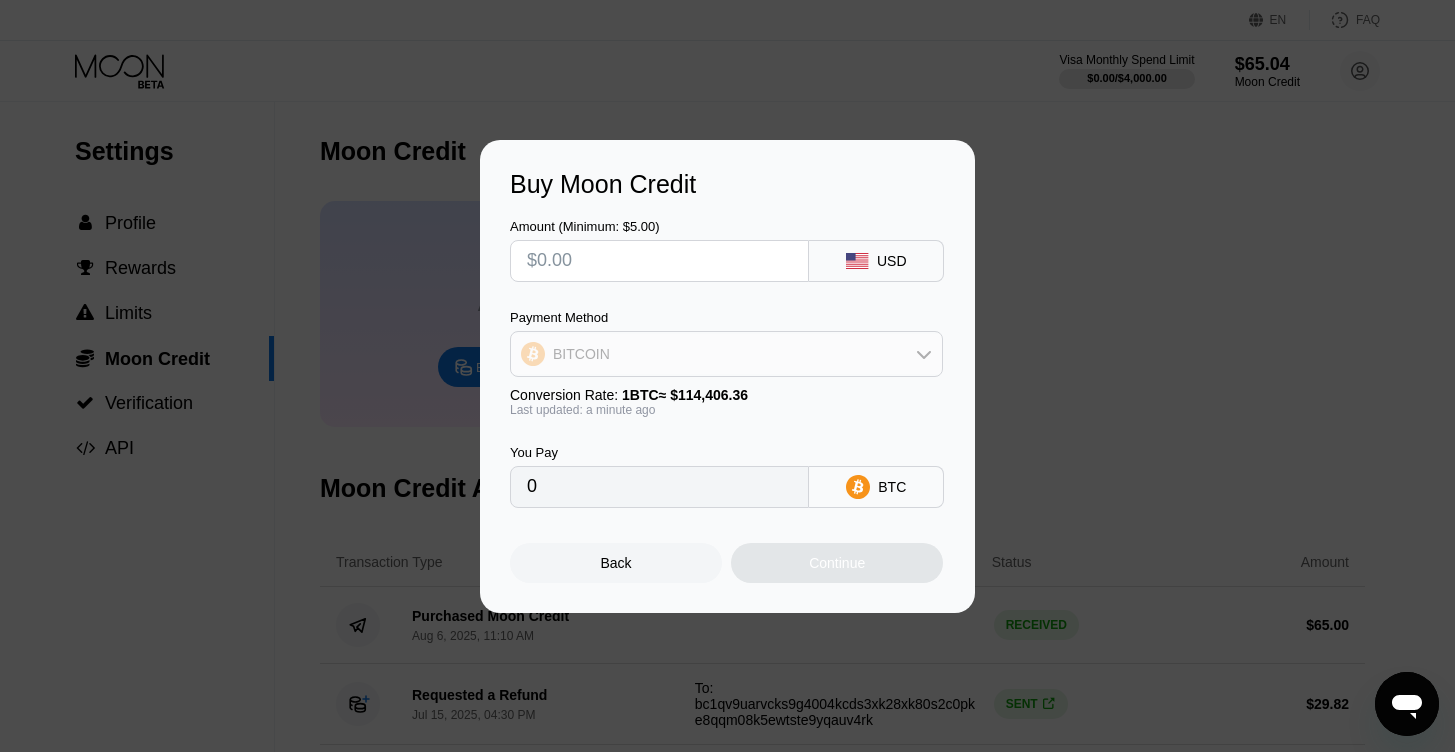 click on "BITCOIN" at bounding box center (726, 354) 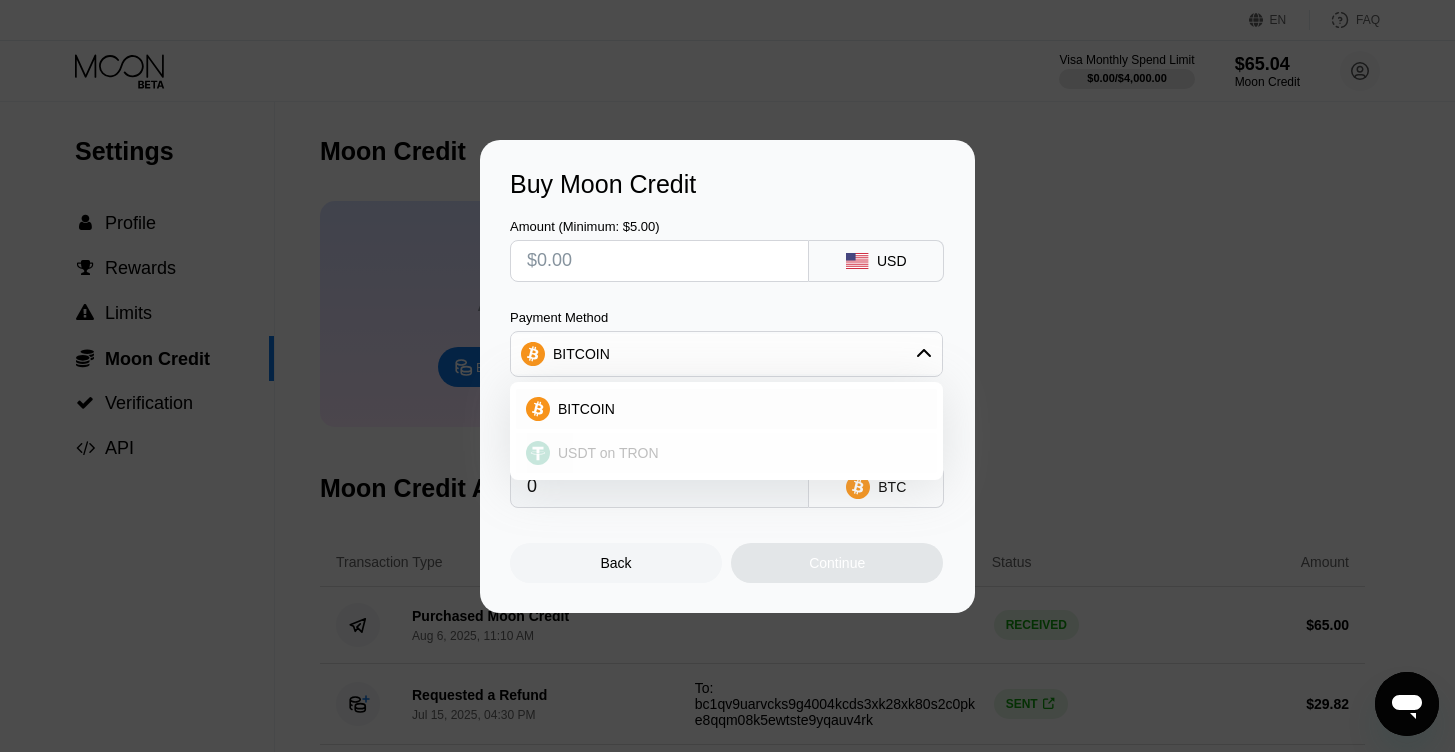 click on "USDT on TRON" at bounding box center (738, 453) 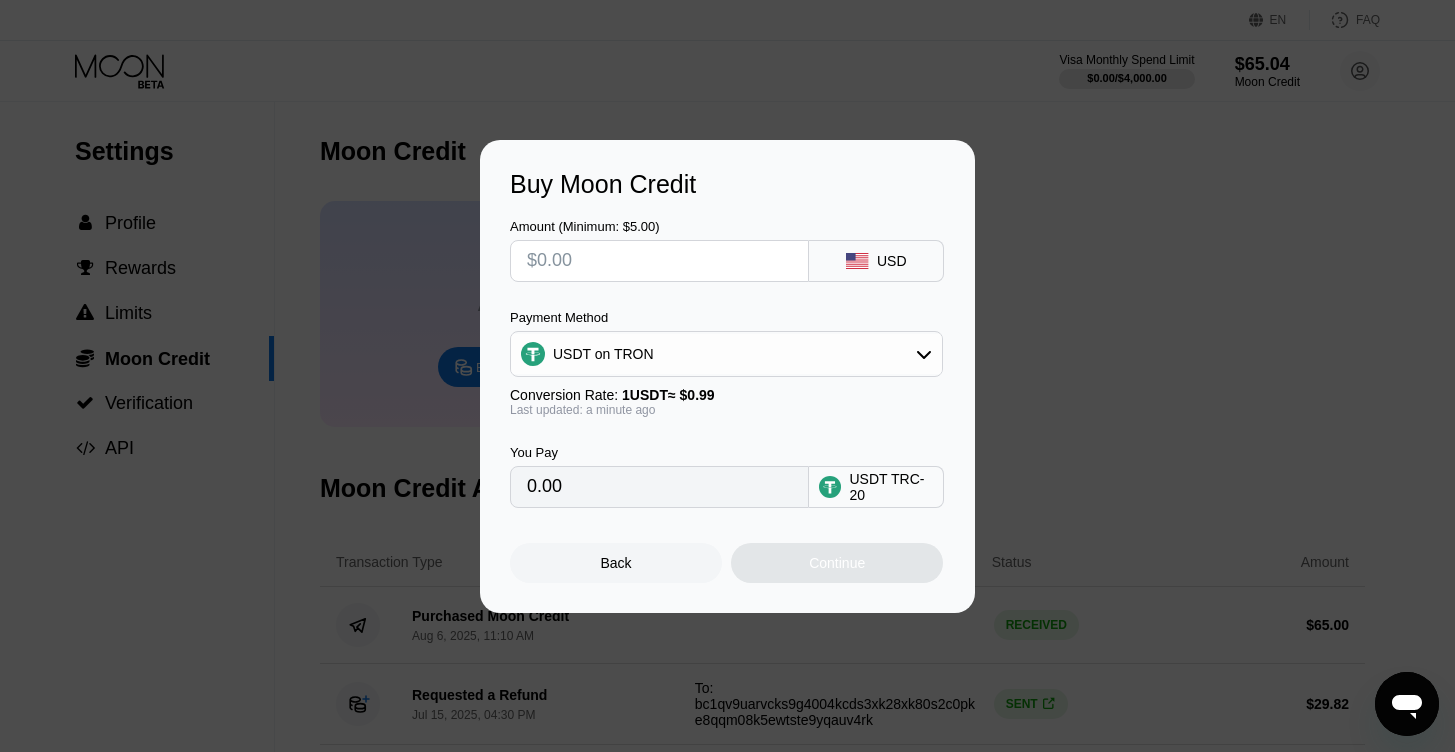 click on "0.00" at bounding box center [659, 487] 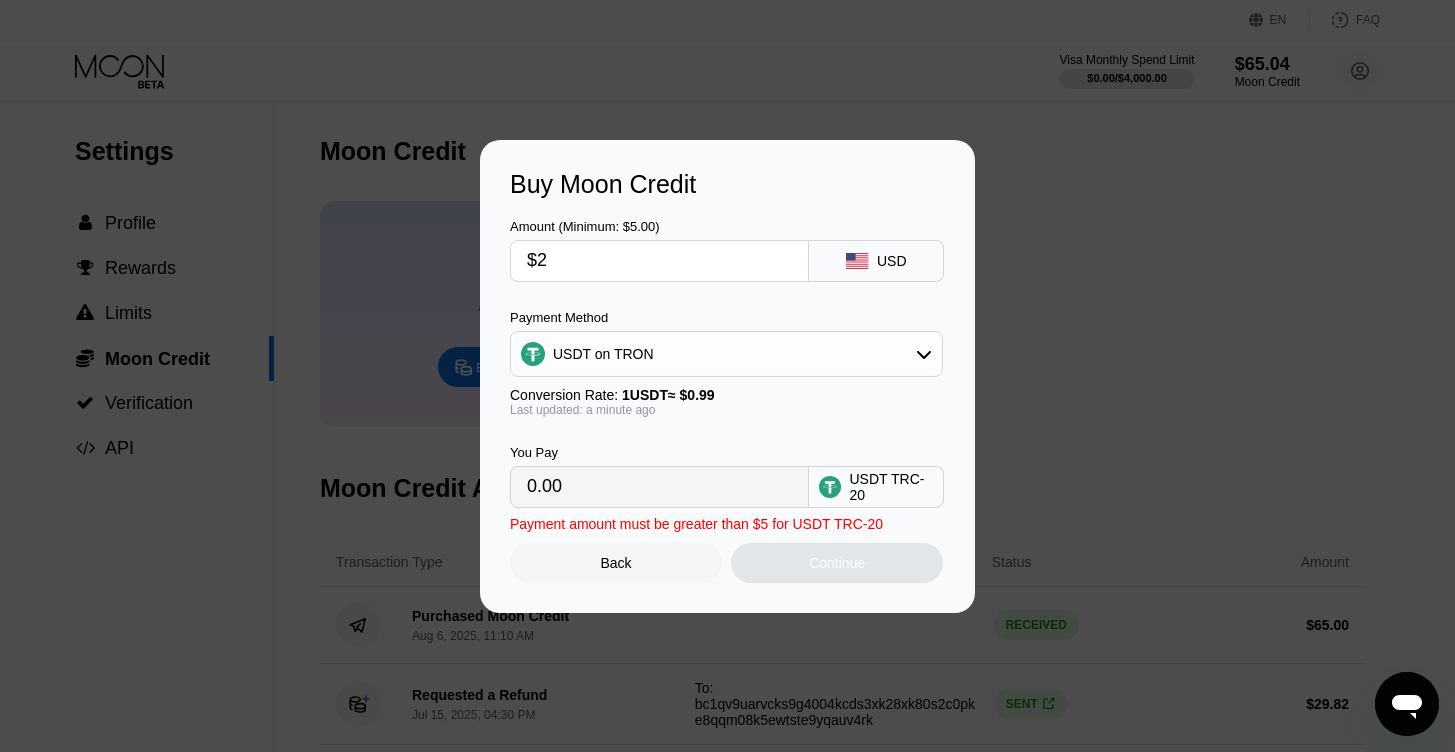 type on "$2" 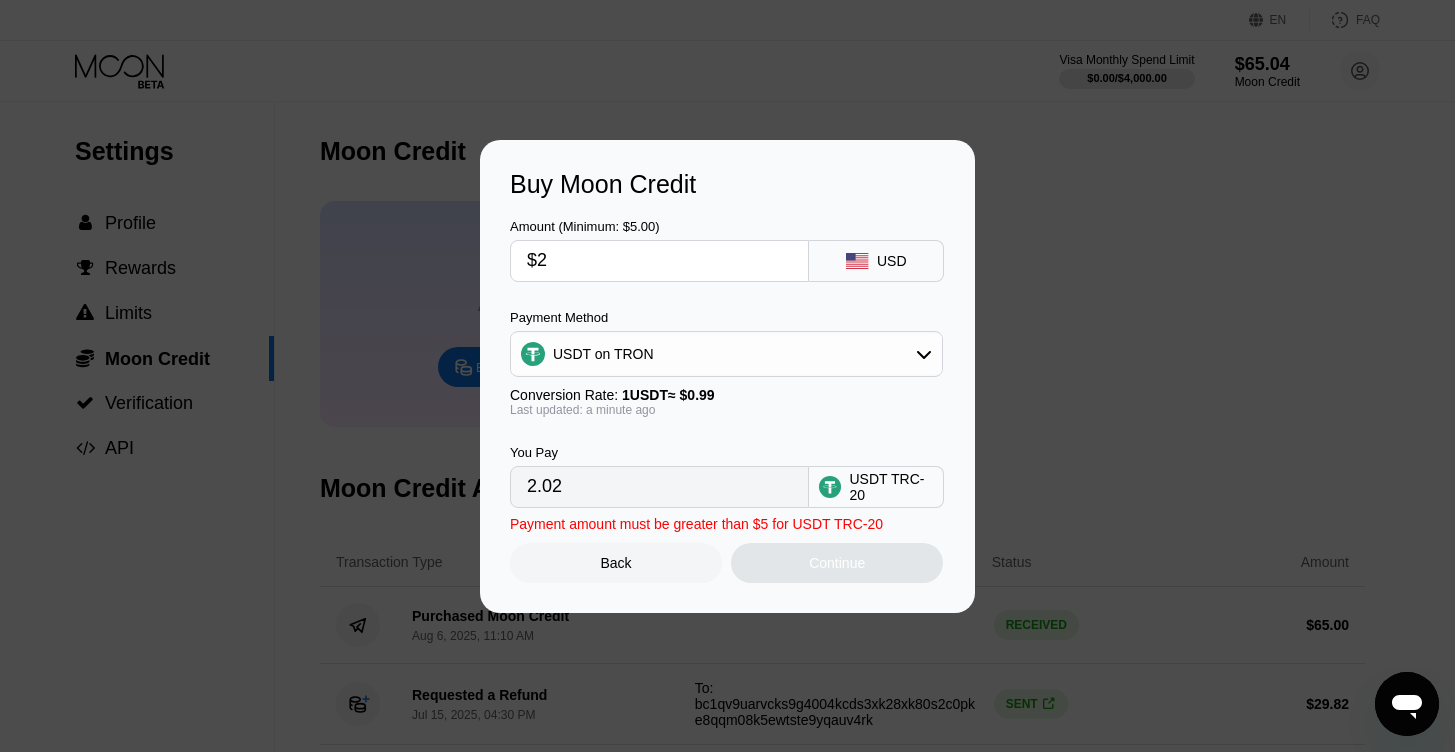 type on "$25" 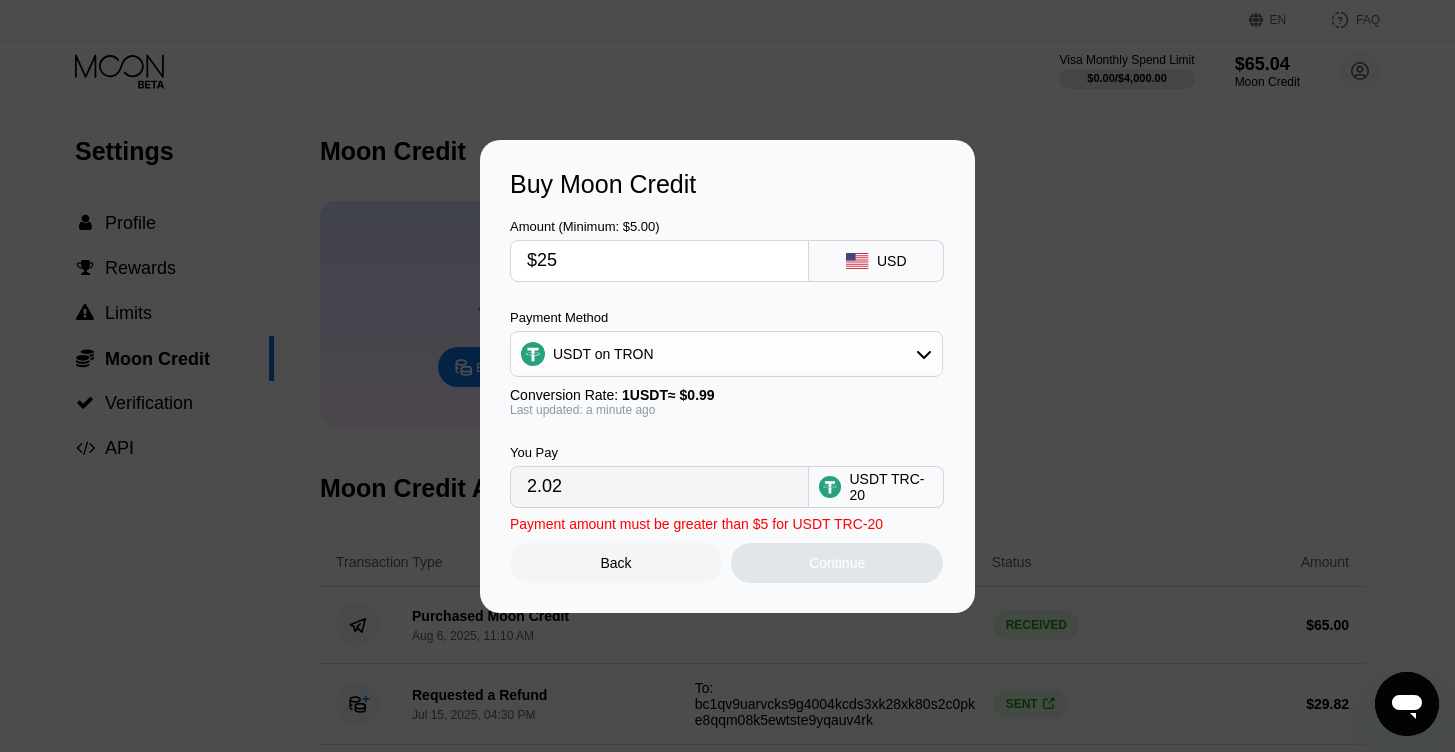 type on "25.25" 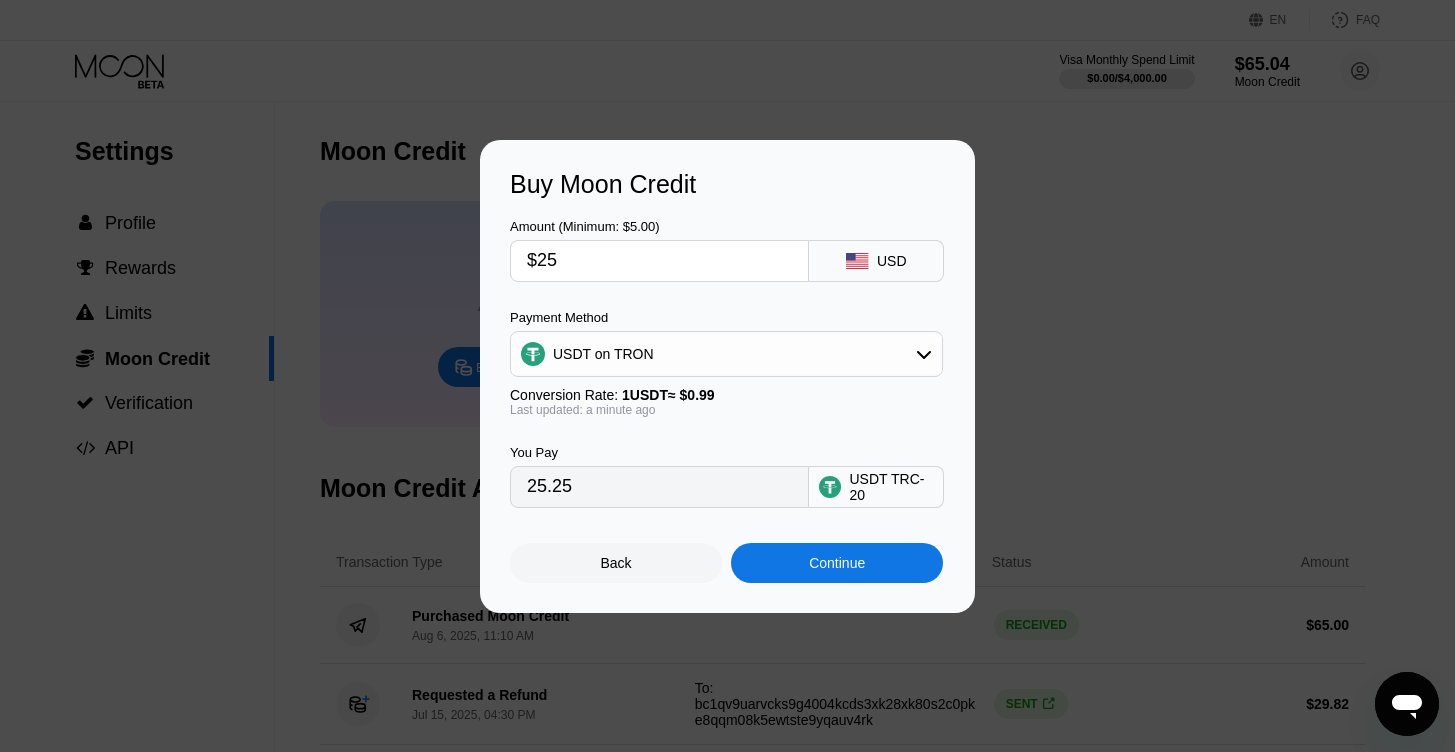 type on "$25" 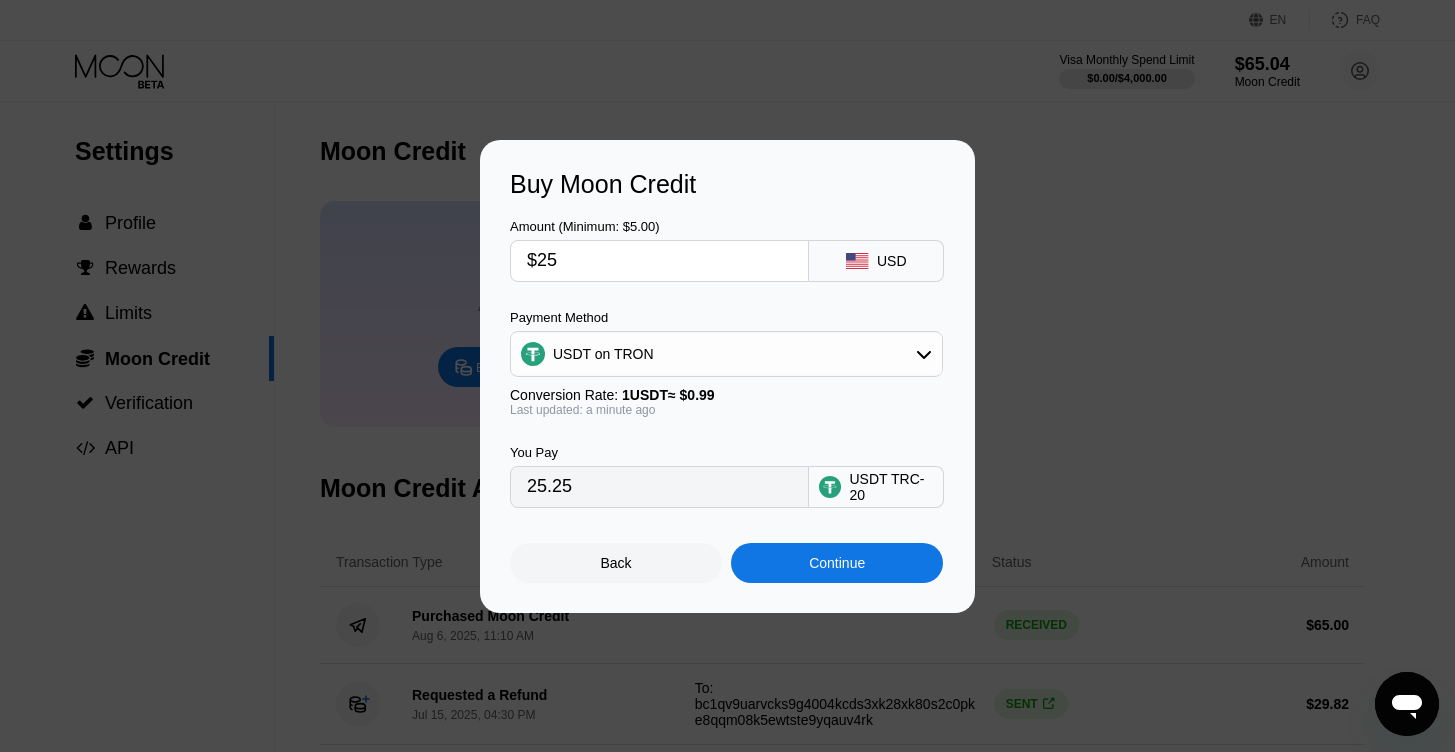 click on "Continue" at bounding box center [837, 563] 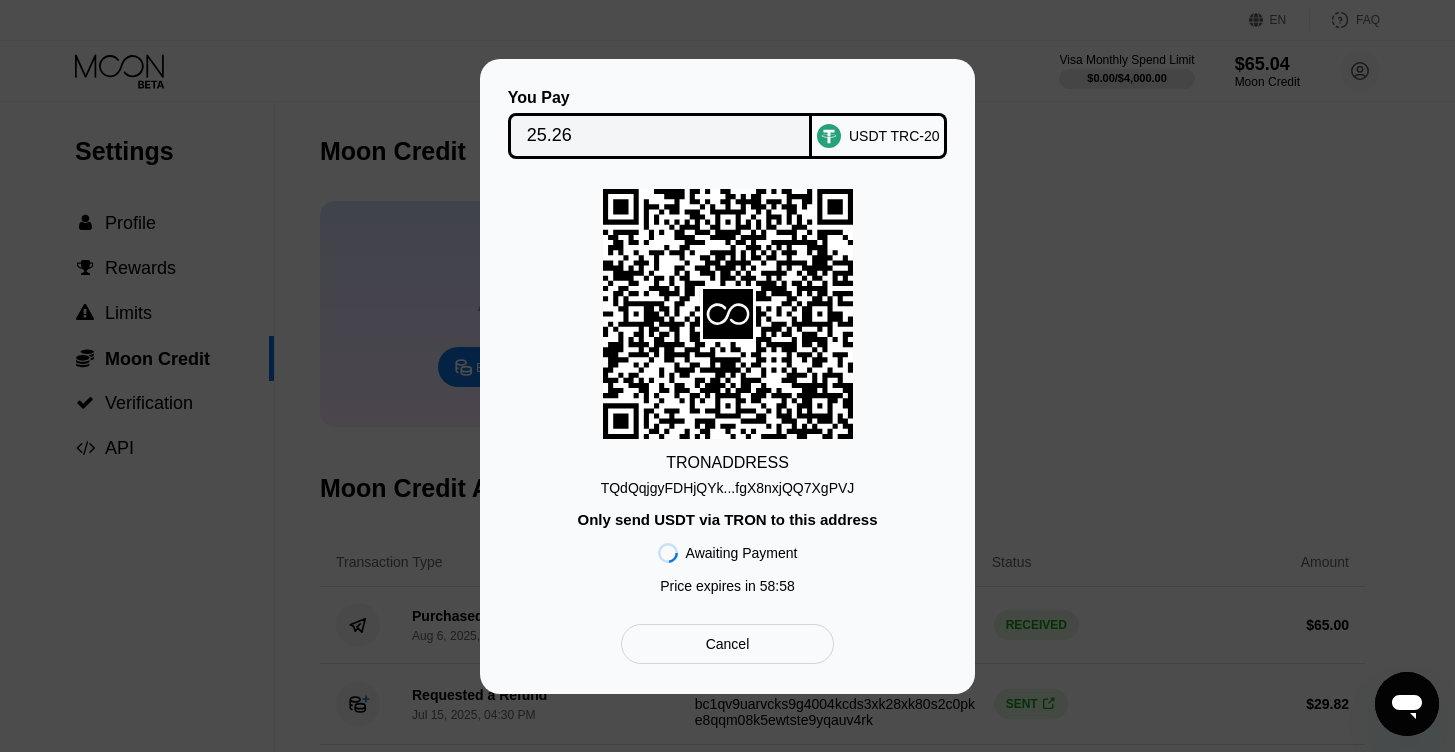 click on "TQdQqjgyFDHjQYk...fgX8nxjQQ7XgPVJ" at bounding box center (728, 488) 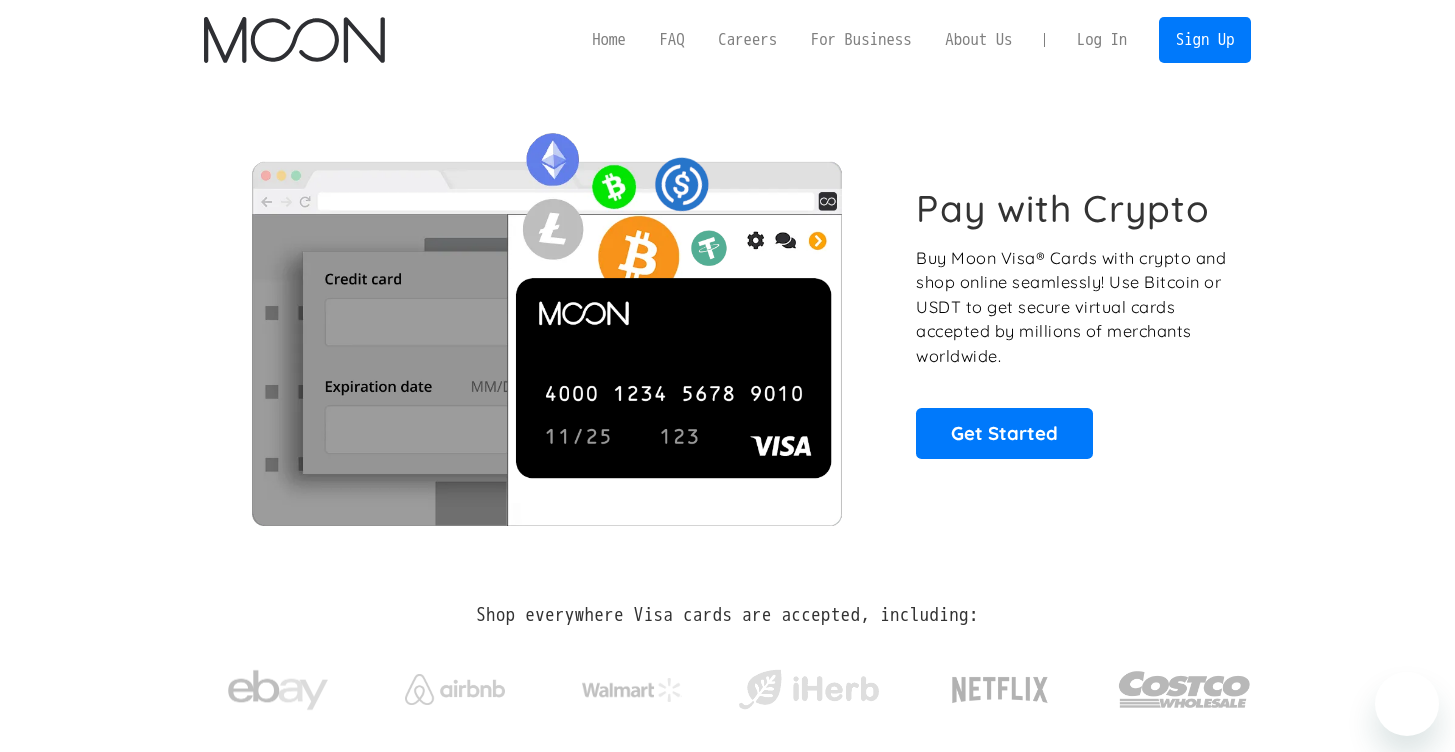 scroll, scrollTop: 0, scrollLeft: 0, axis: both 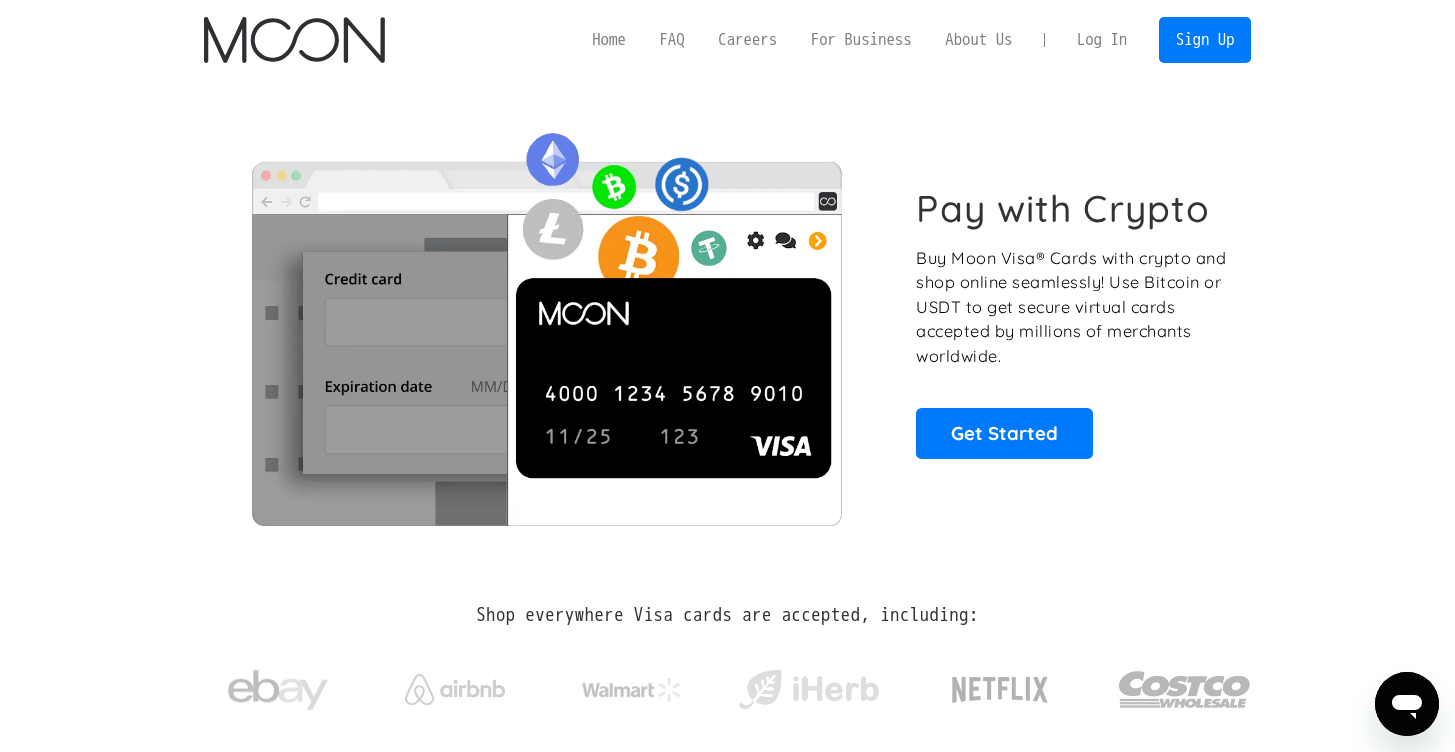 click on "Log In" at bounding box center [1102, 40] 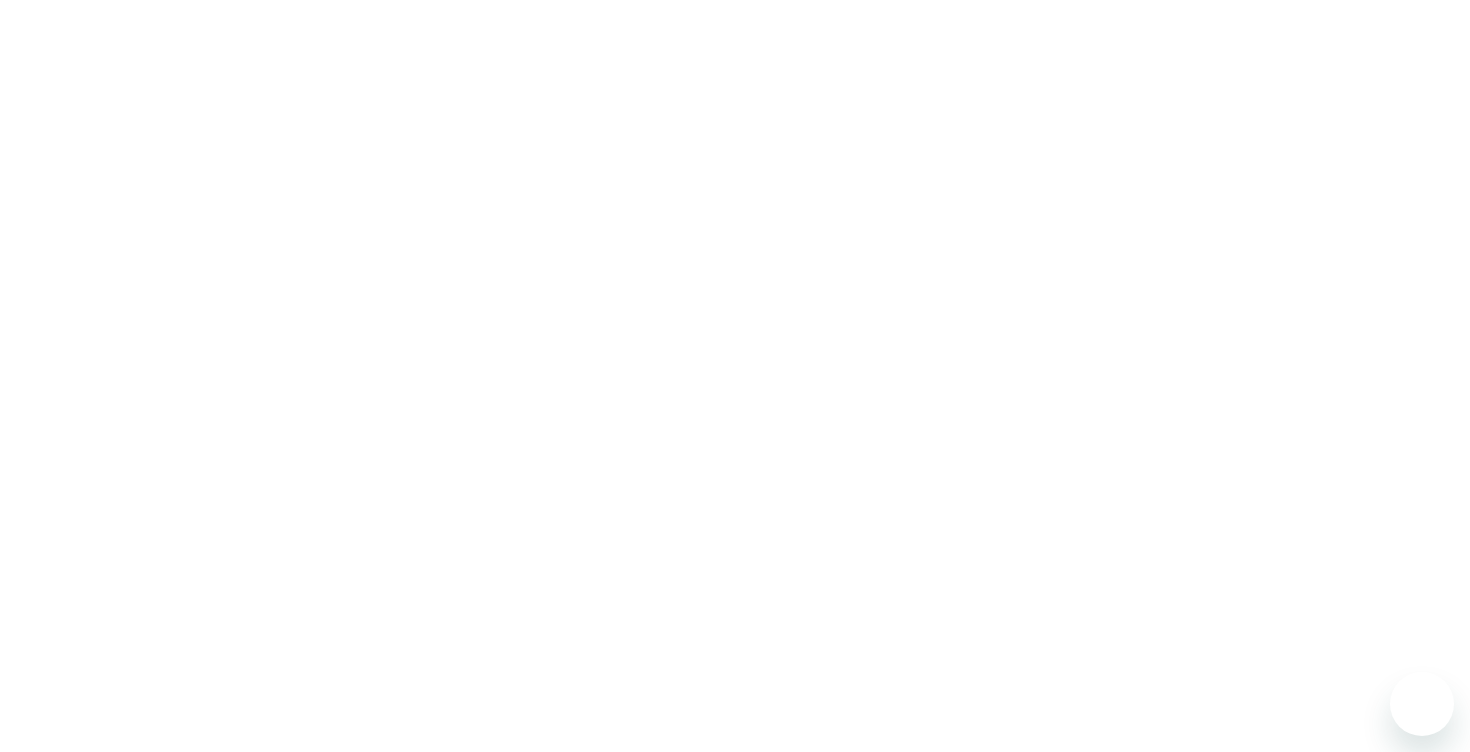 scroll, scrollTop: 0, scrollLeft: 0, axis: both 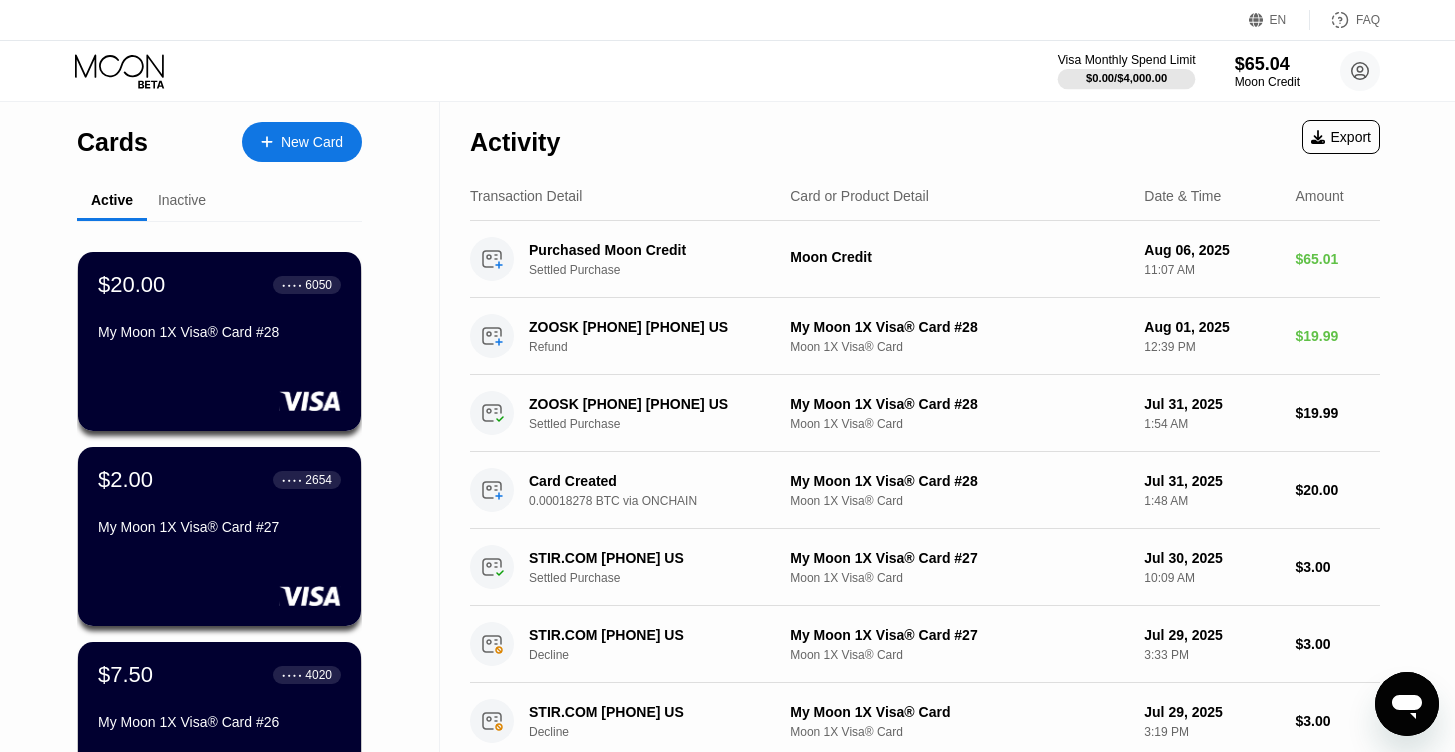 click on "$0.00 / $4,000.00" at bounding box center (1126, 78) 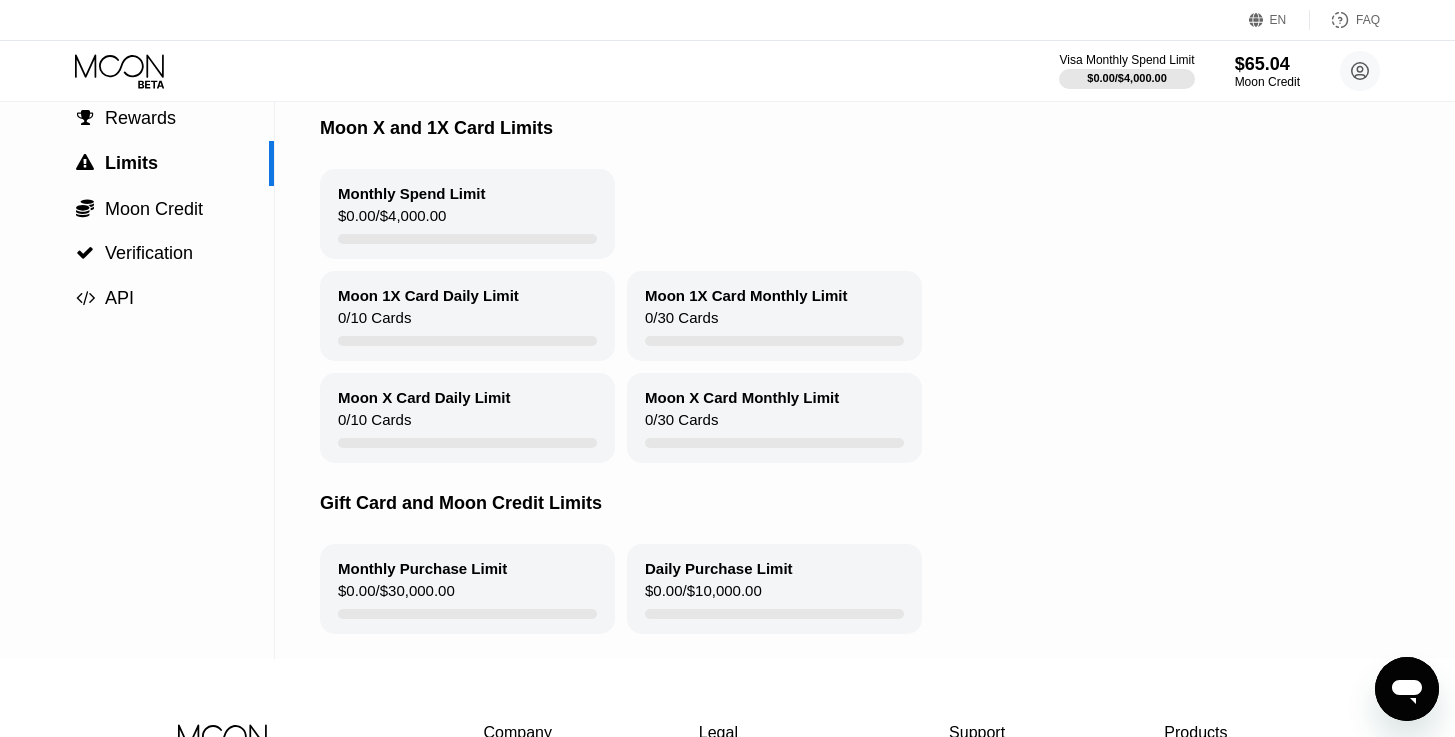 scroll, scrollTop: 0, scrollLeft: 0, axis: both 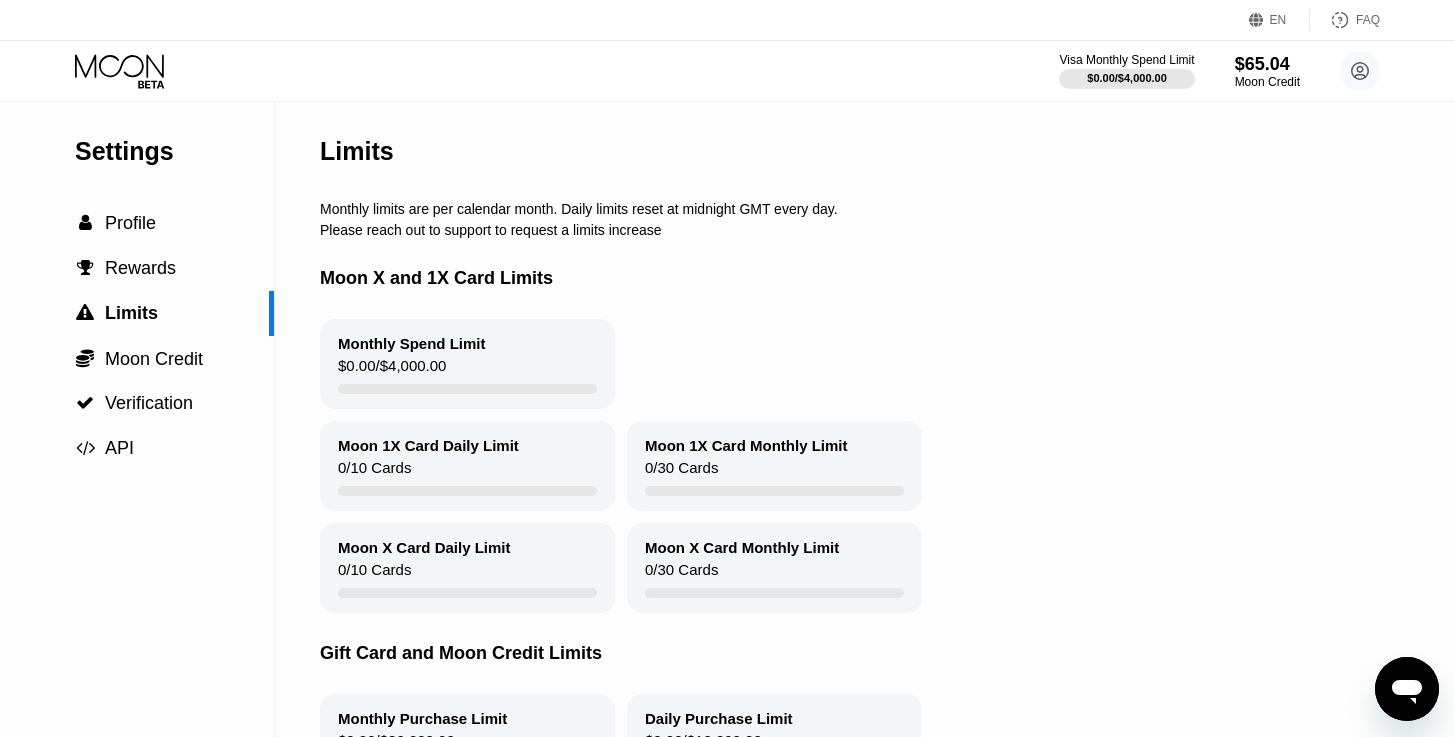 click 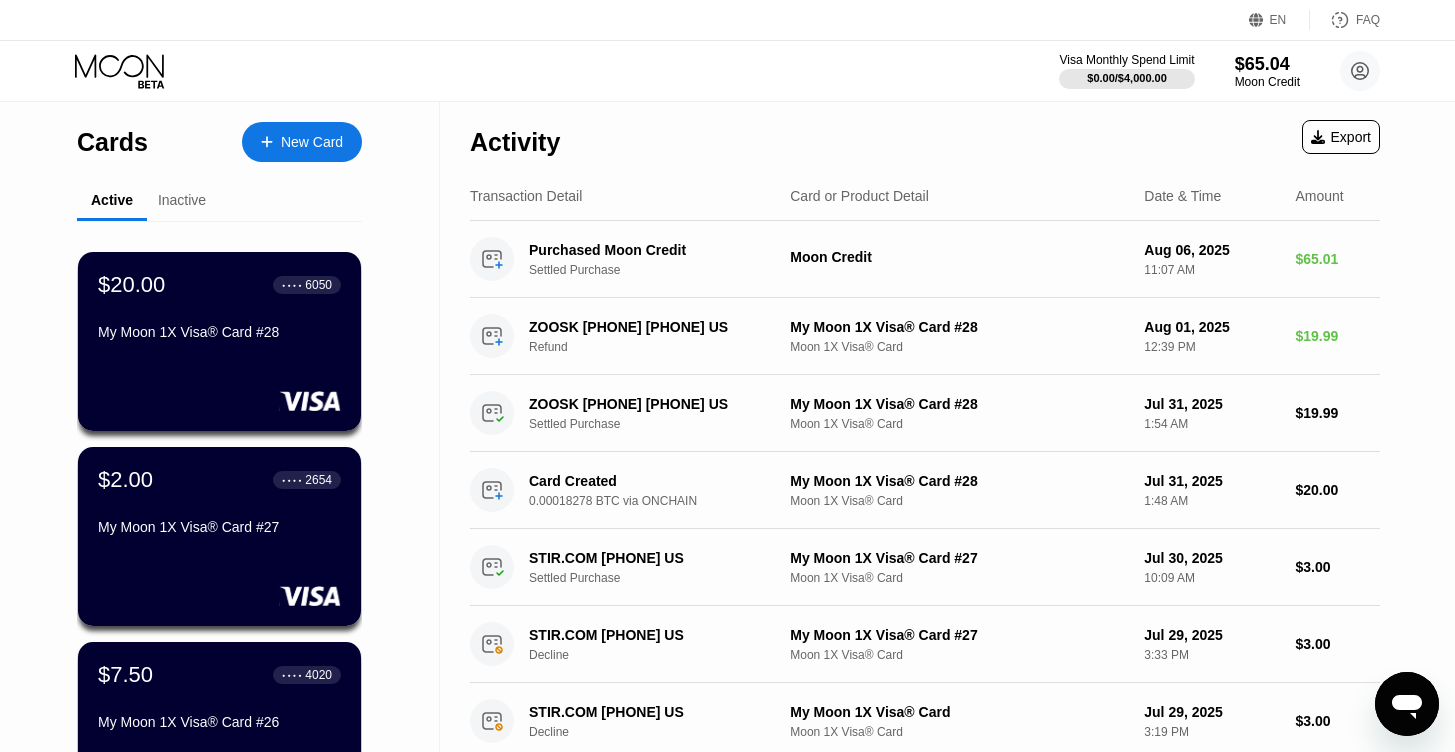 click on "New Card" at bounding box center (312, 142) 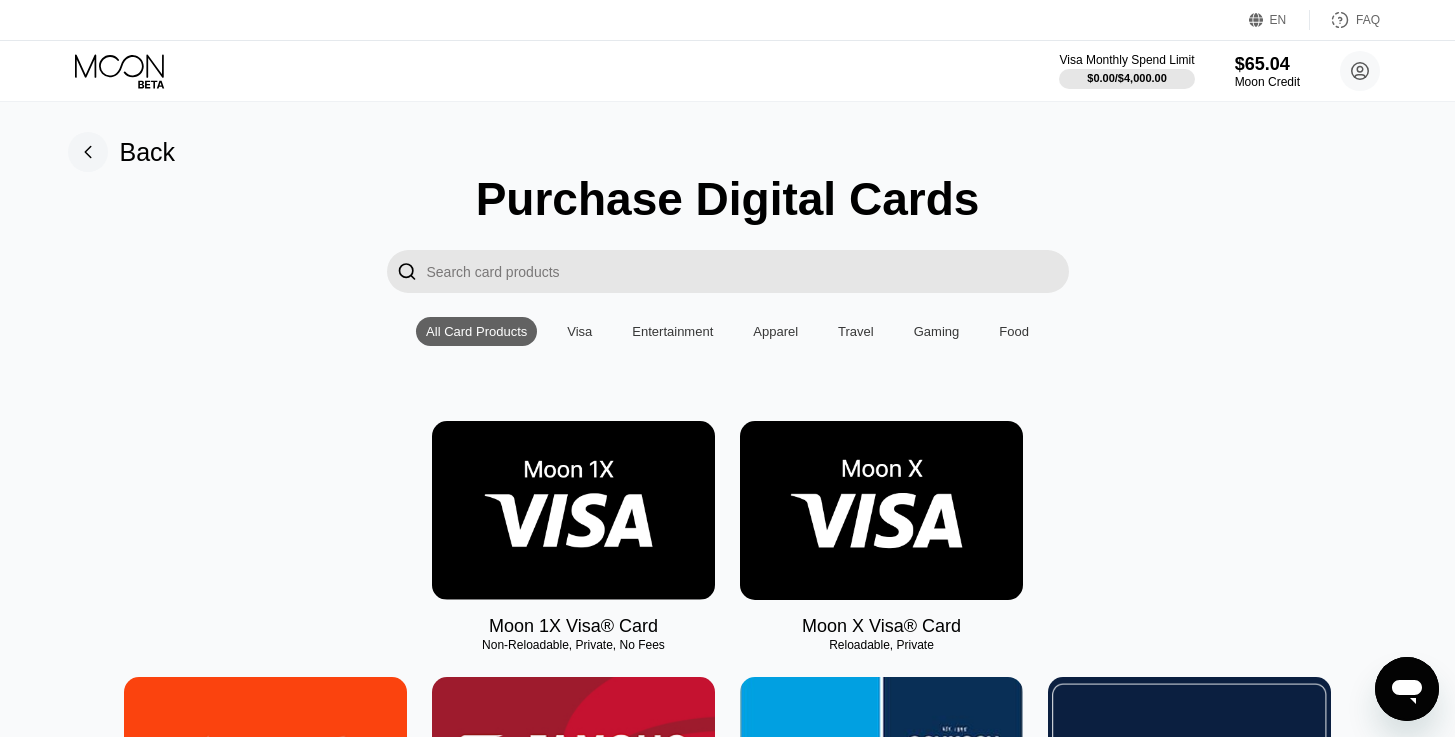 click at bounding box center [573, 510] 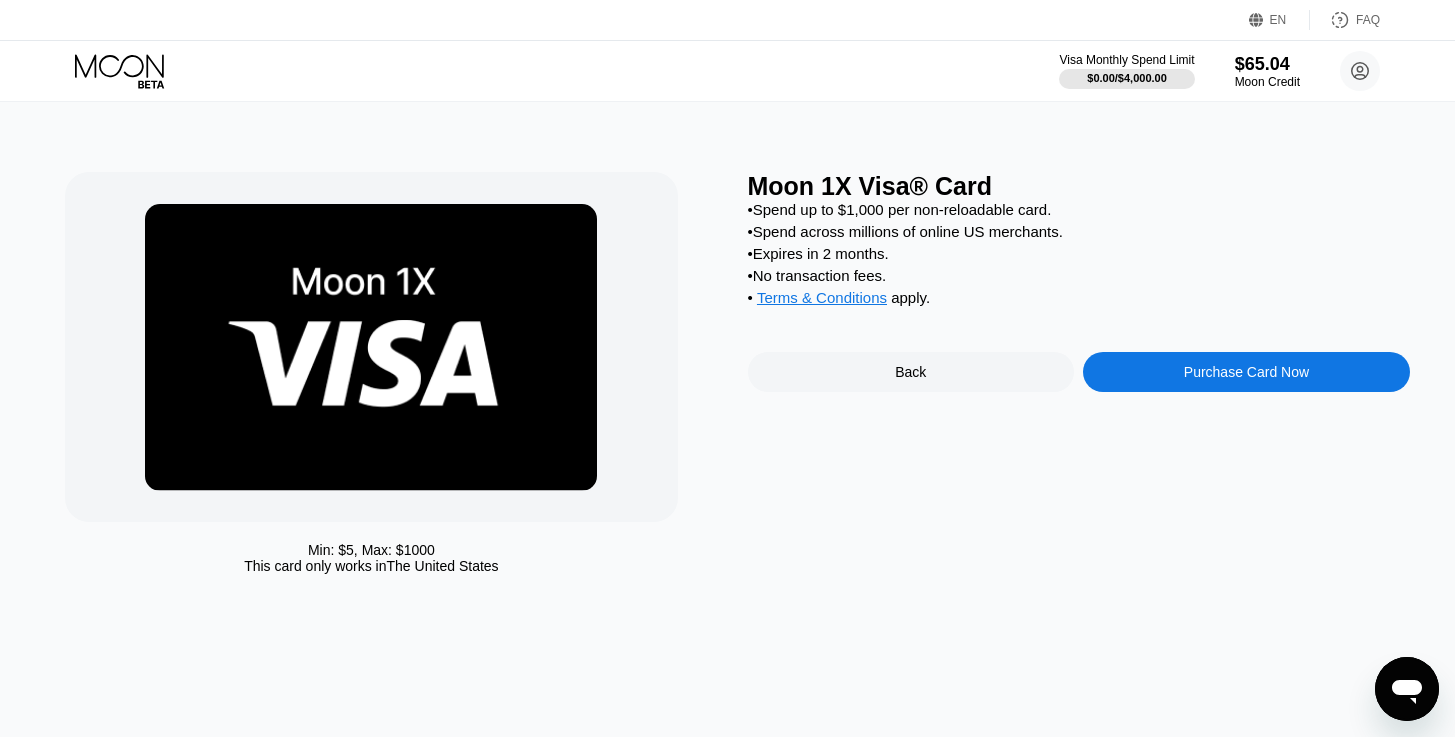 click on "Purchase Card Now" at bounding box center (1246, 372) 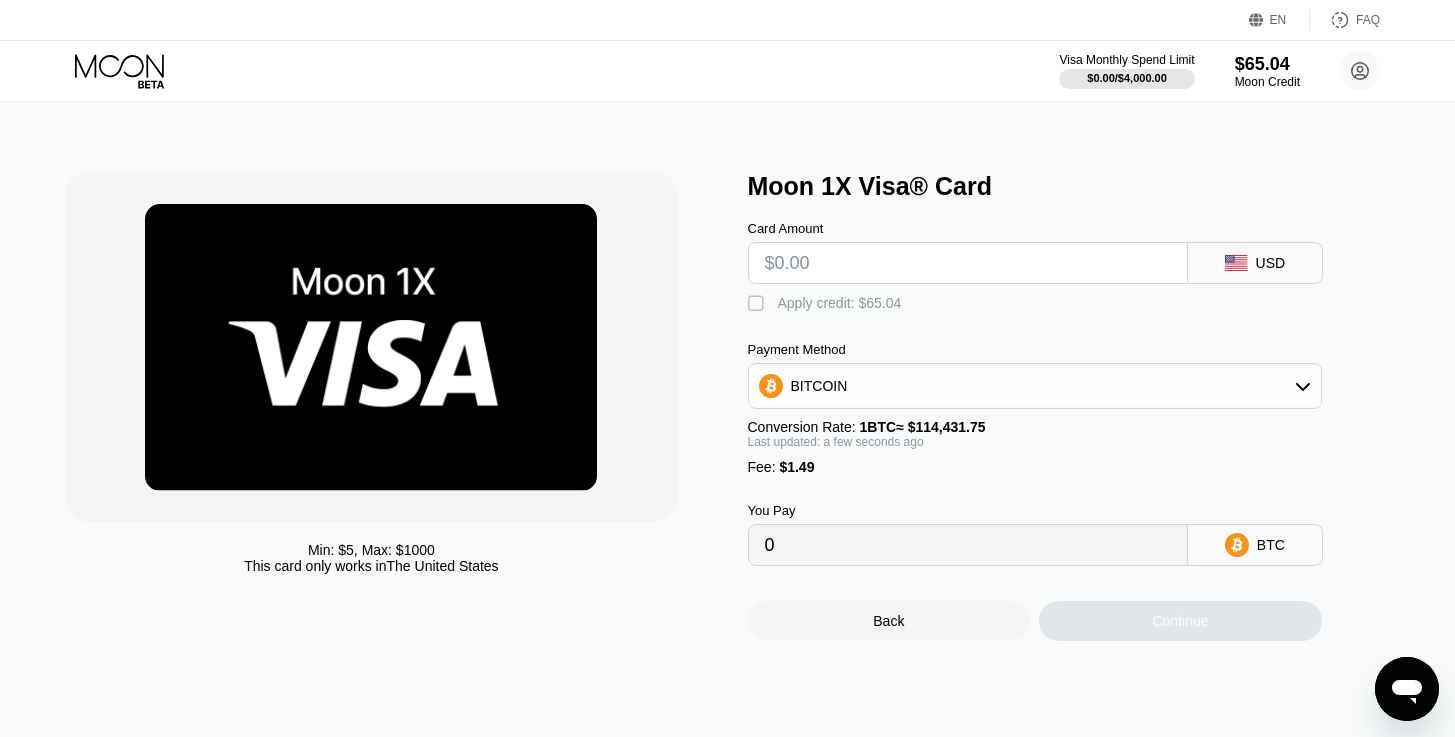 click on "" at bounding box center (758, 304) 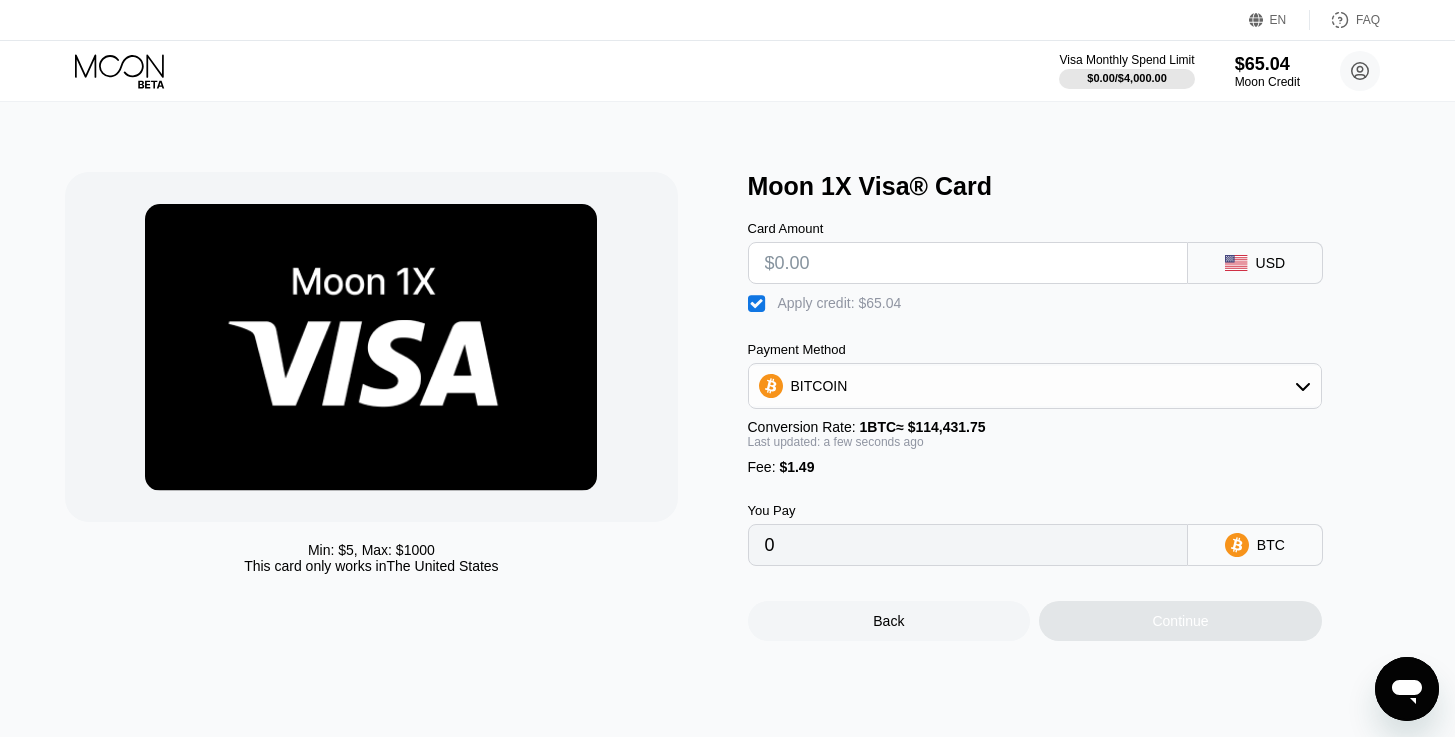 click at bounding box center [968, 263] 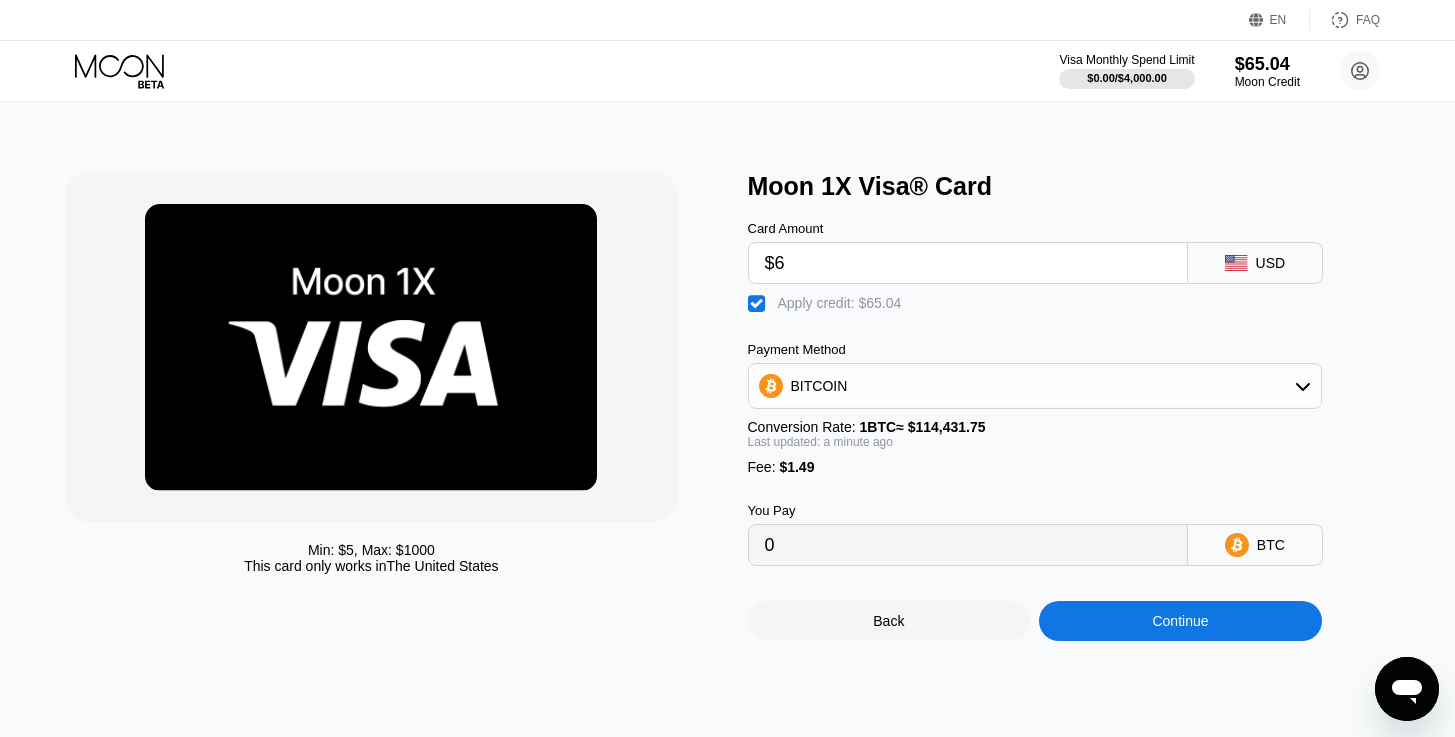 type on "$65" 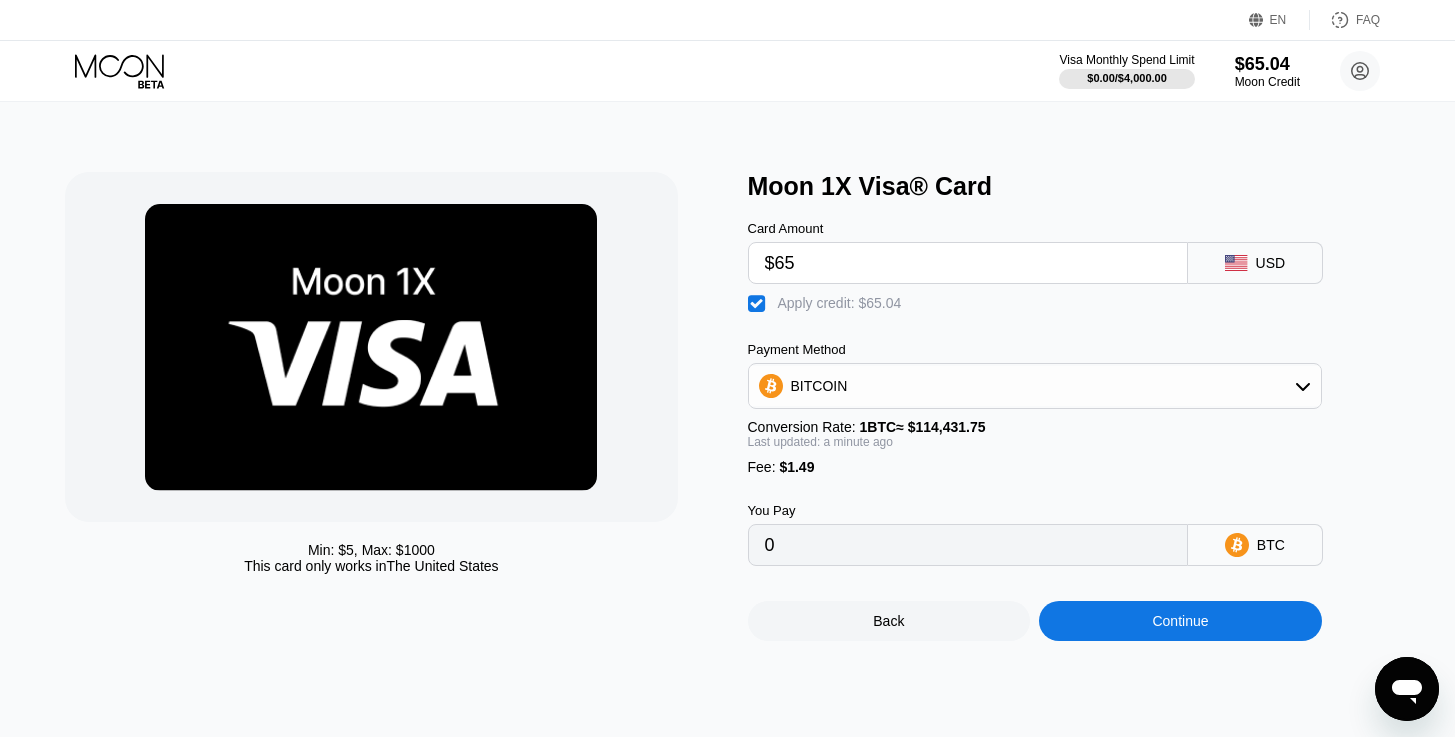 type on "0.00001267" 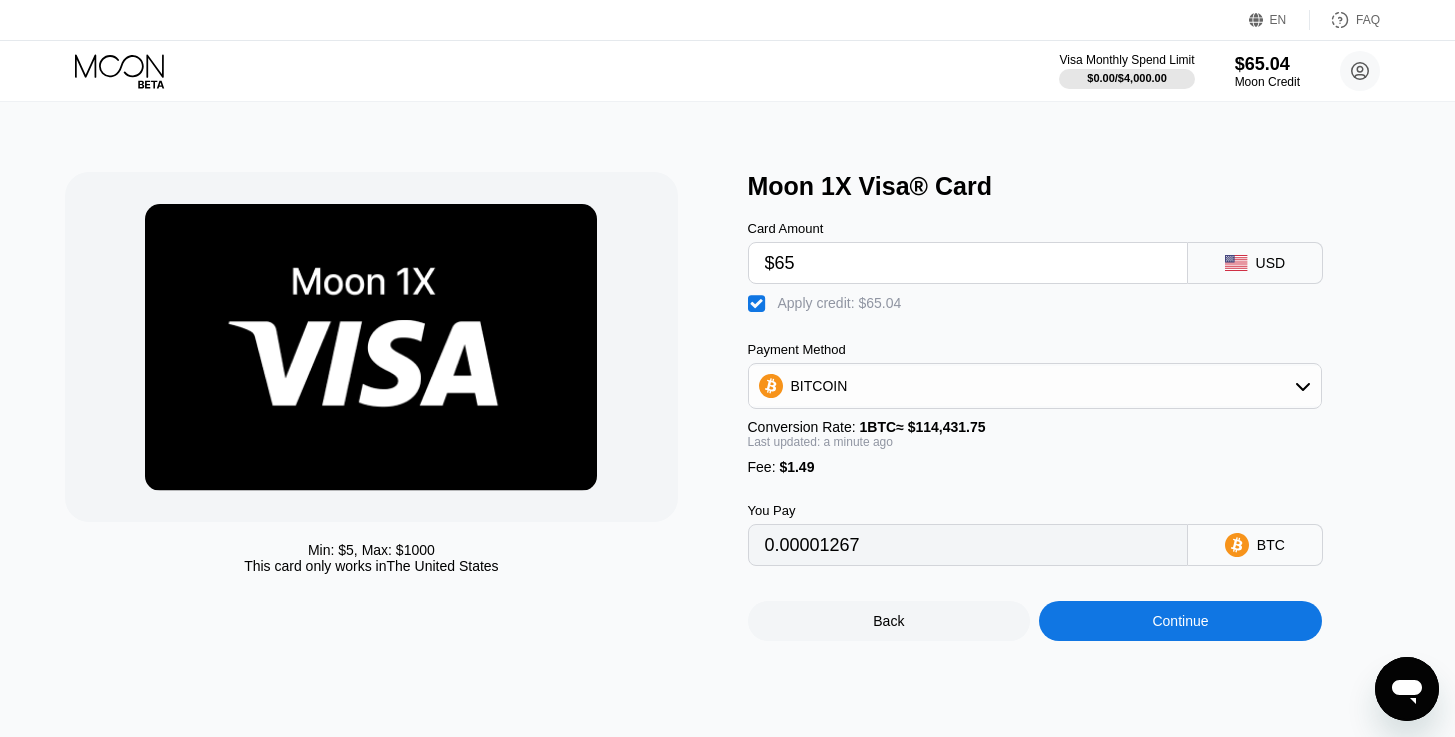 type on "$65" 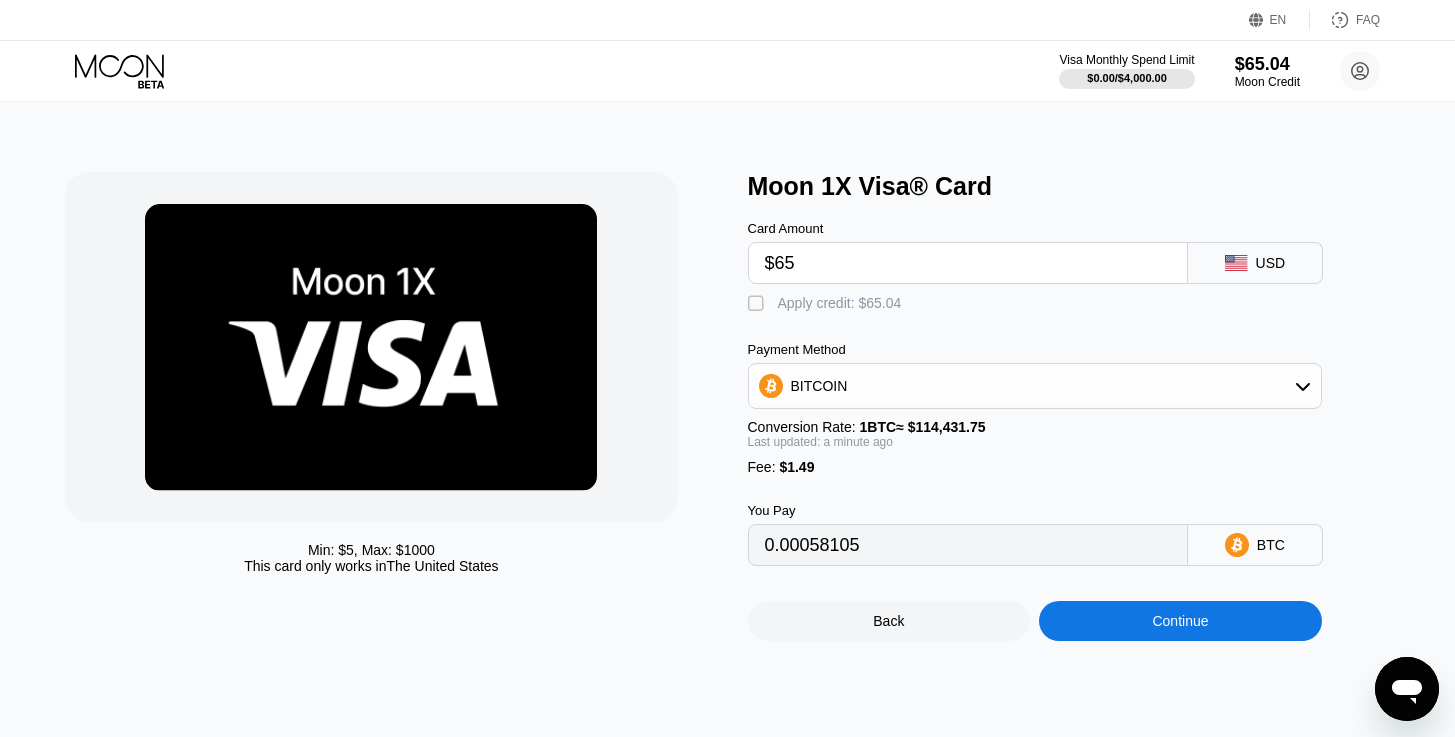click on "" at bounding box center [758, 304] 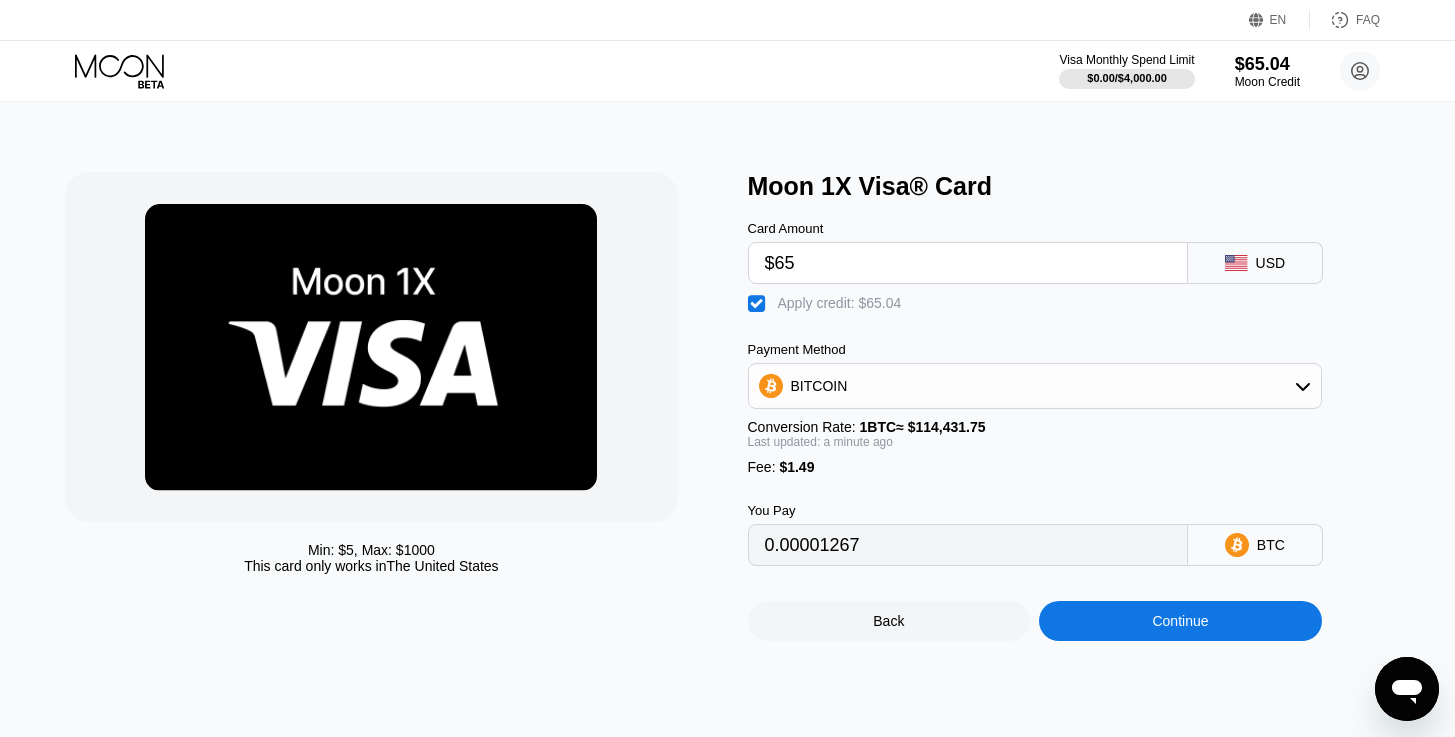 click on "" at bounding box center (758, 304) 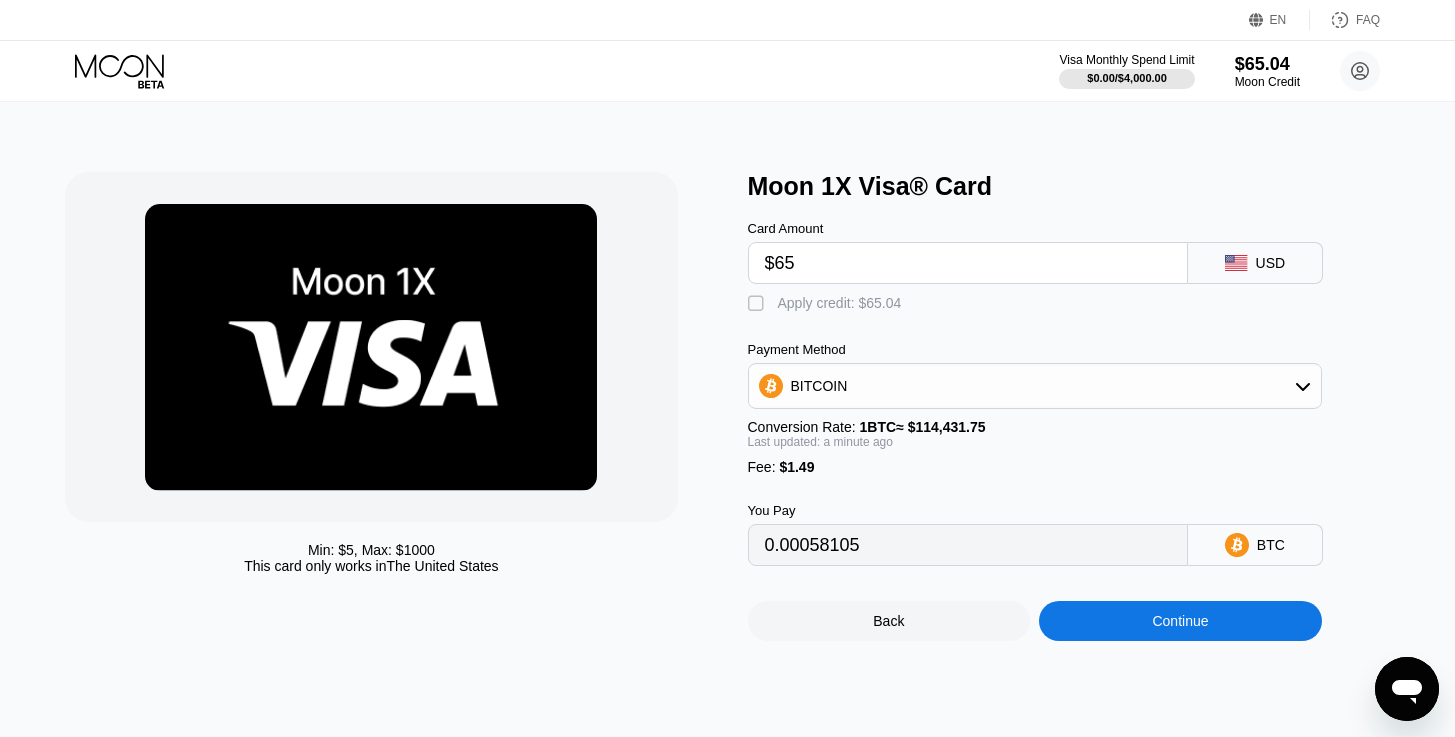 click on "" at bounding box center (758, 304) 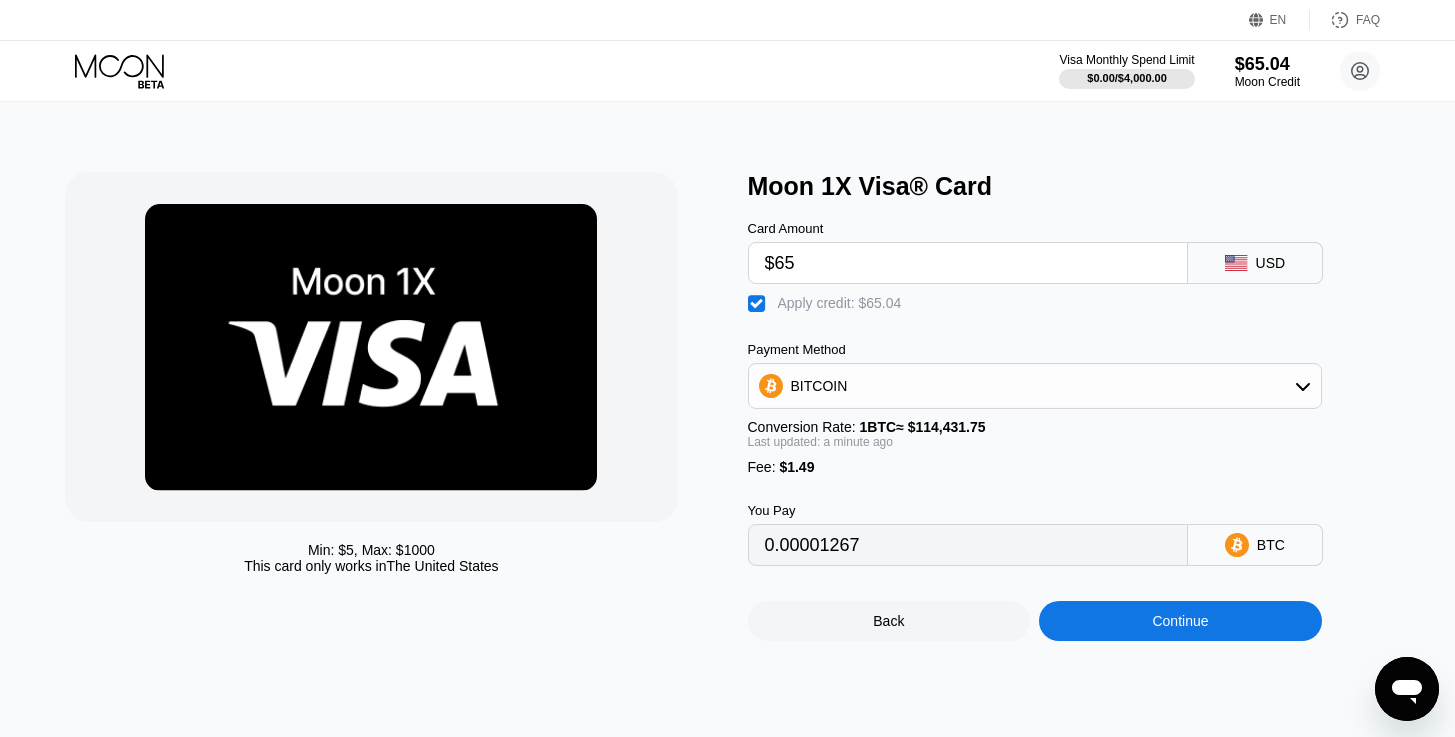 click on "Continue" at bounding box center (1180, 621) 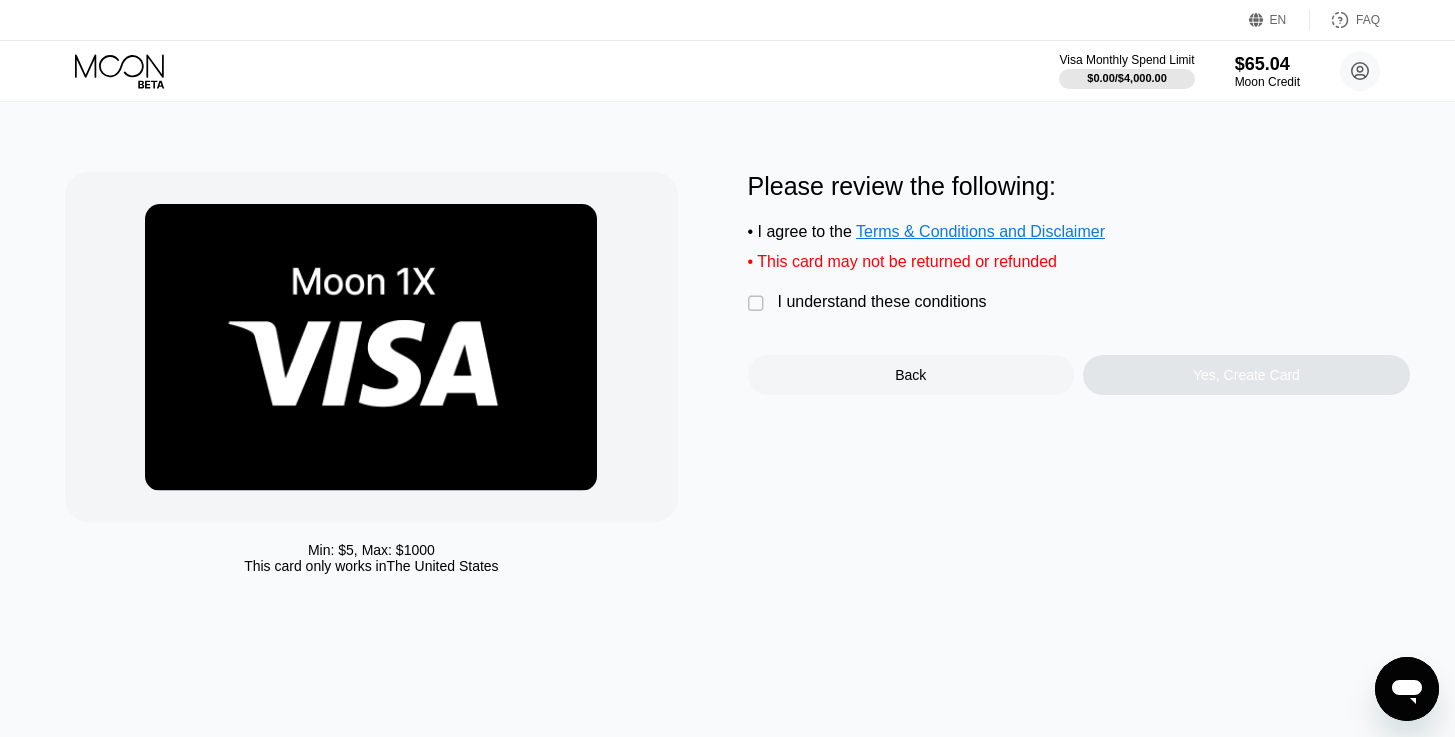 click on "" at bounding box center (758, 304) 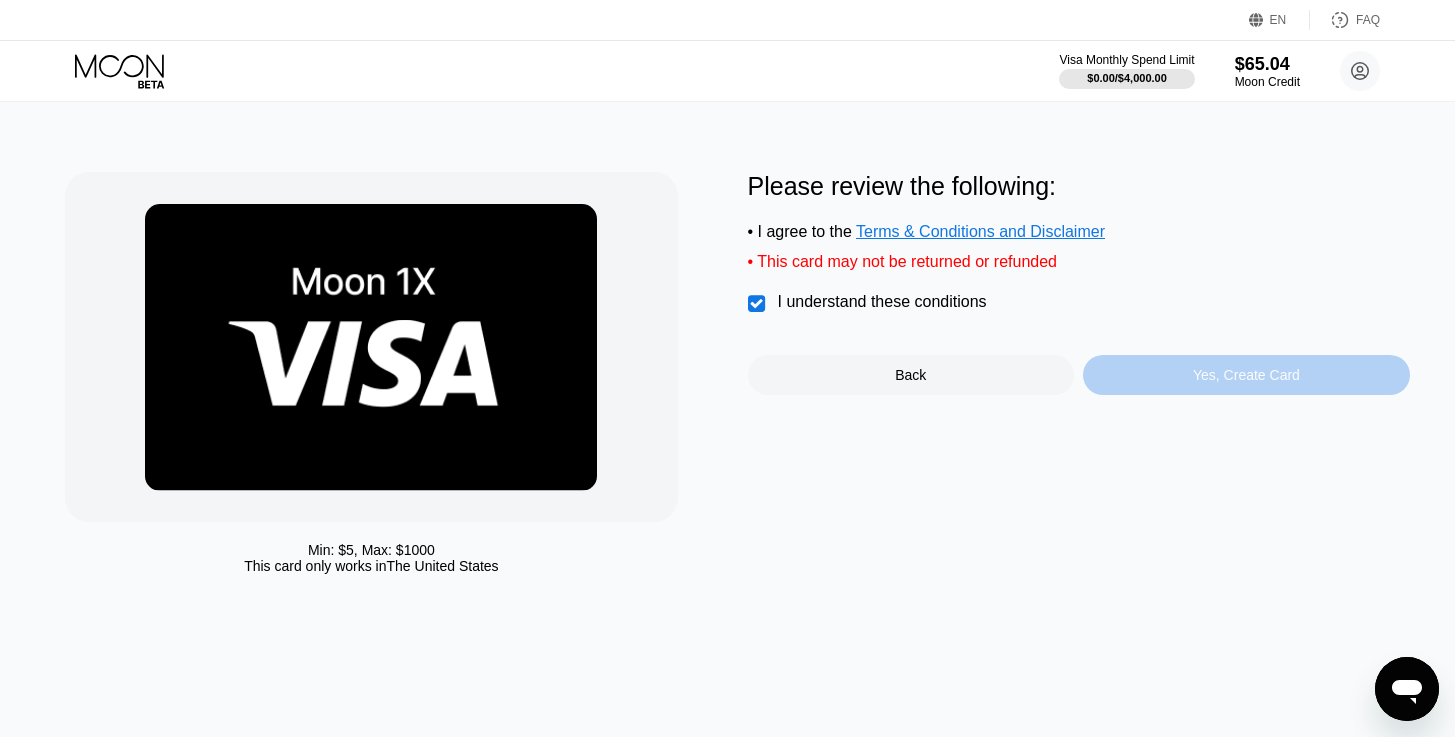 click on "Yes, Create Card" at bounding box center (1246, 375) 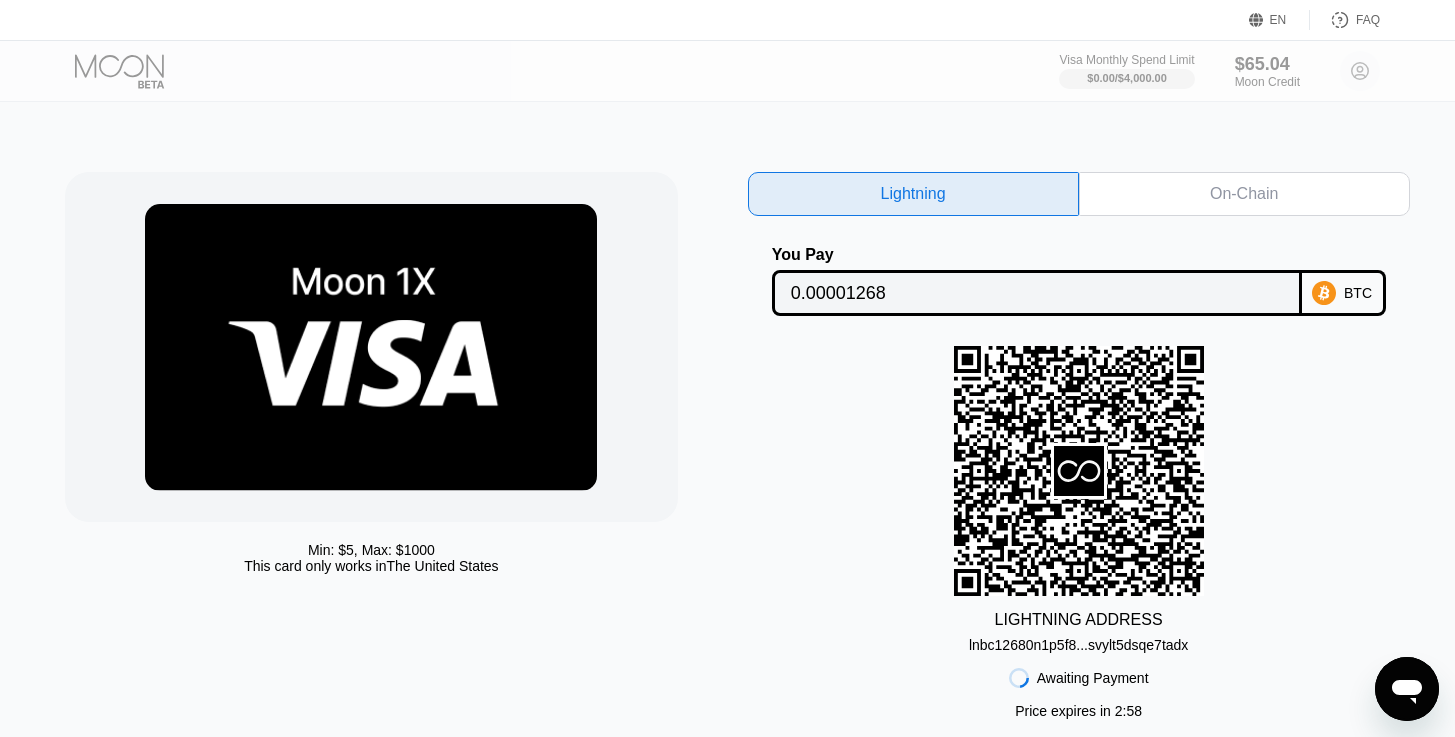 click on "On-Chain" at bounding box center [1244, 194] 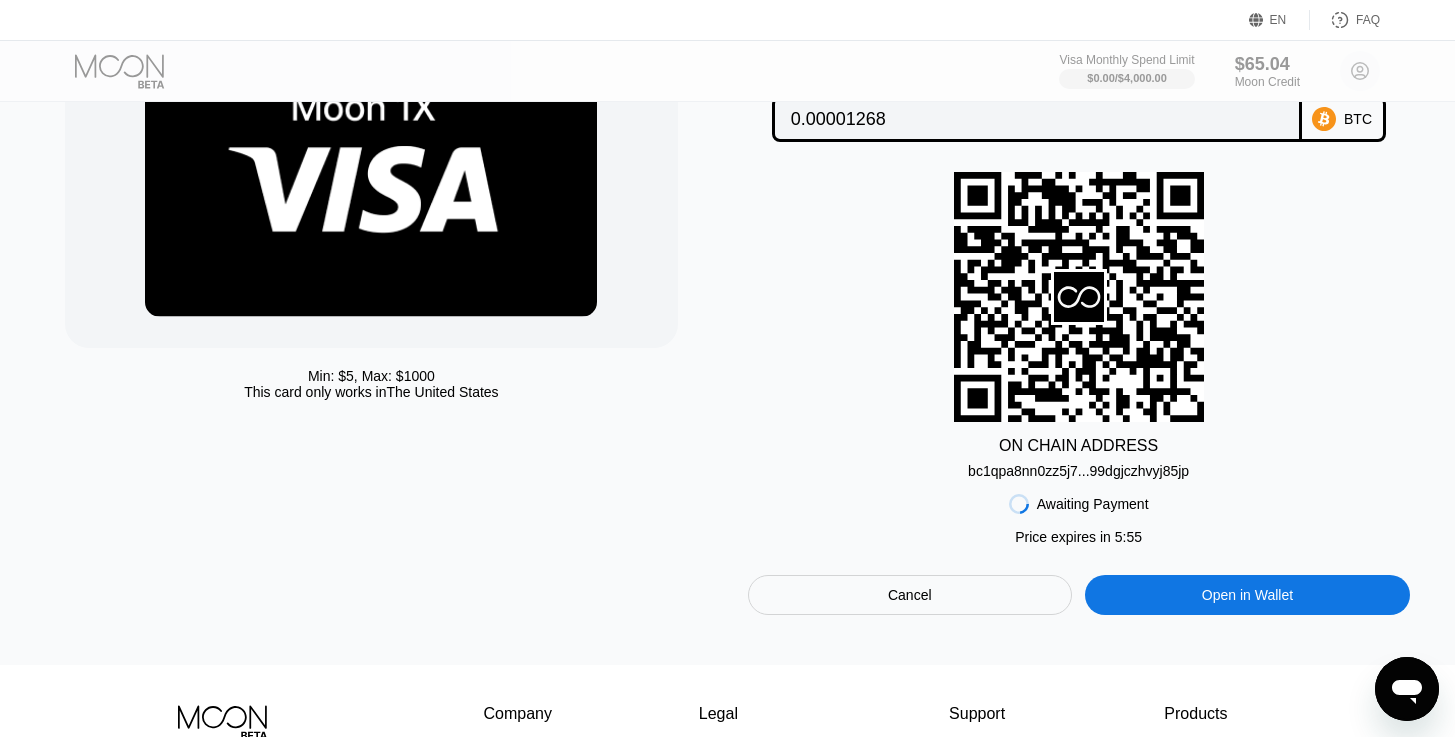 scroll, scrollTop: 224, scrollLeft: 0, axis: vertical 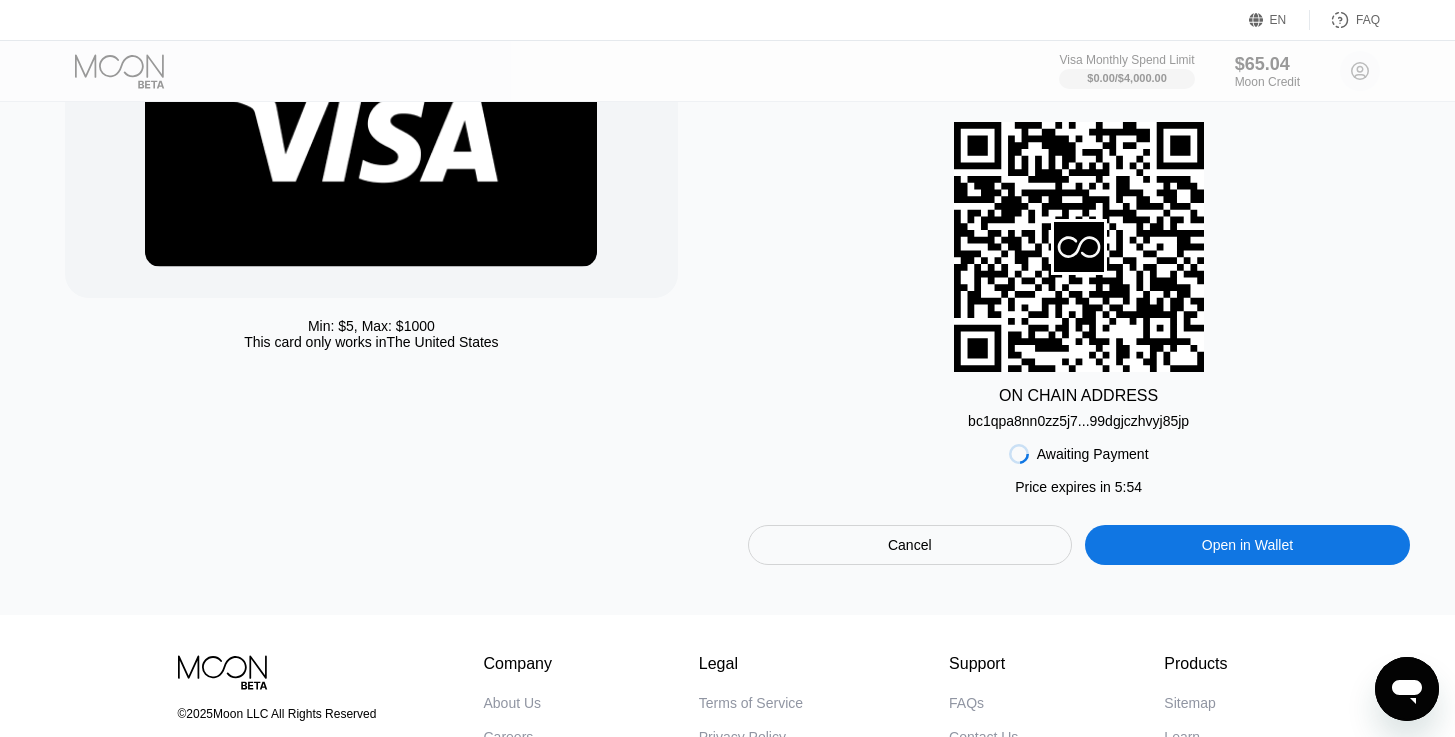 click on "Open in Wallet" at bounding box center [1247, 545] 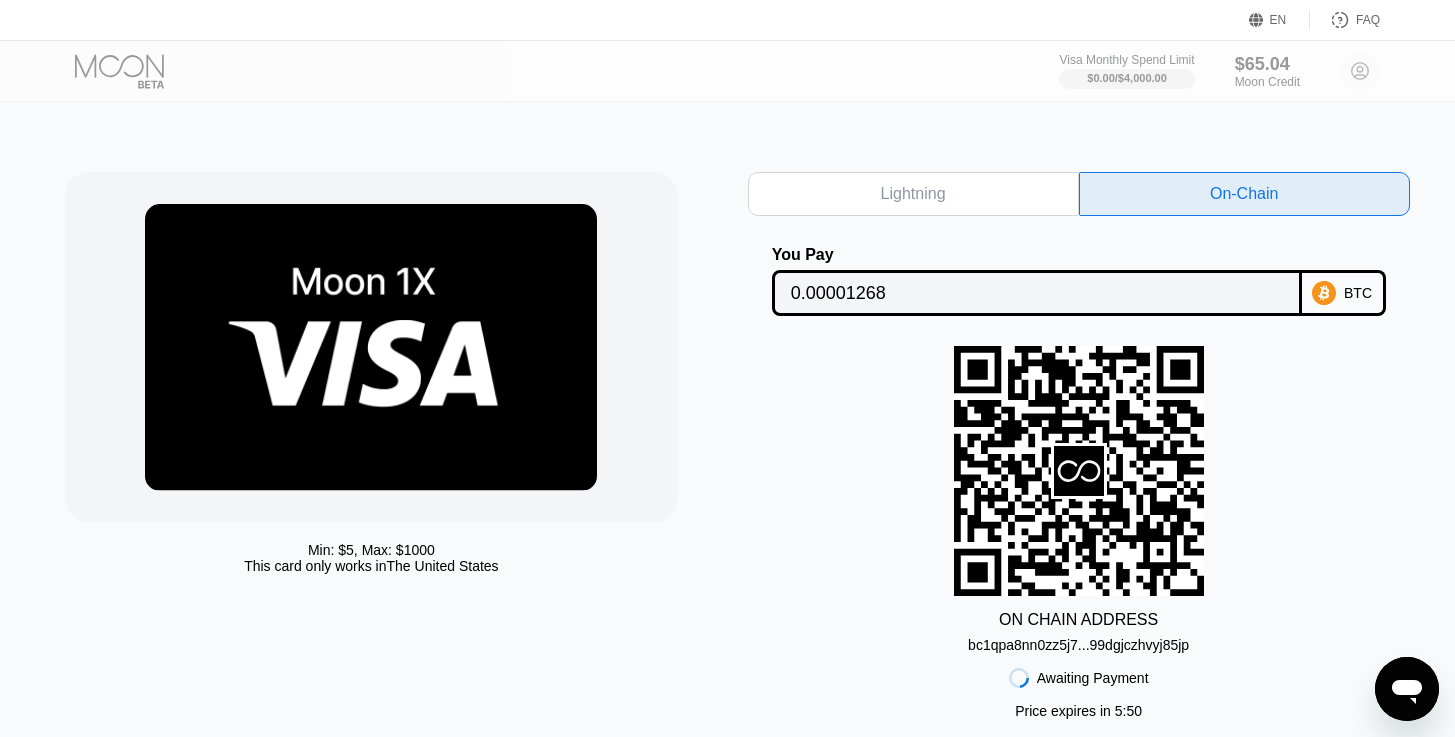scroll, scrollTop: 0, scrollLeft: 0, axis: both 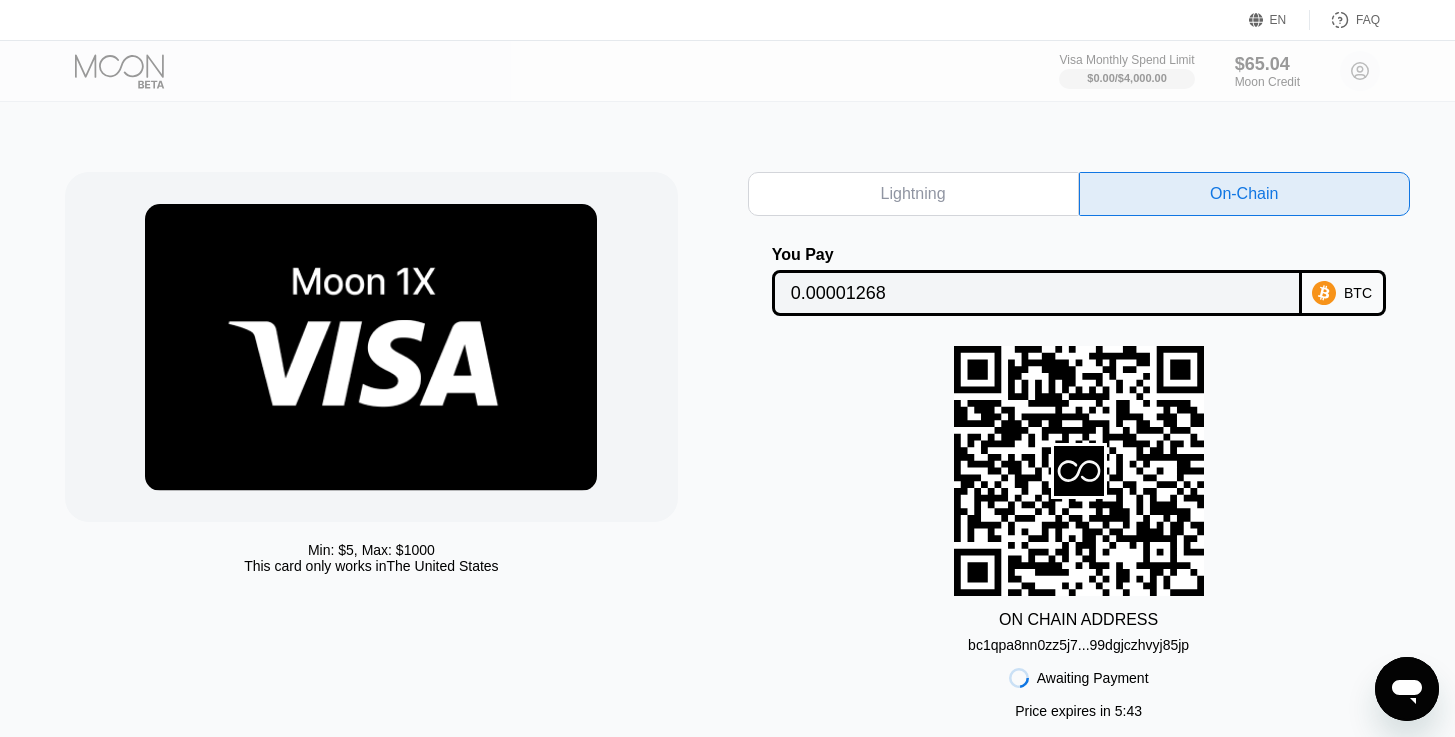 click on "ON CHAIN   ADDRESS bc1qpa8nn0zz5j7...99dgjczhvyj85jp" at bounding box center (1079, 499) 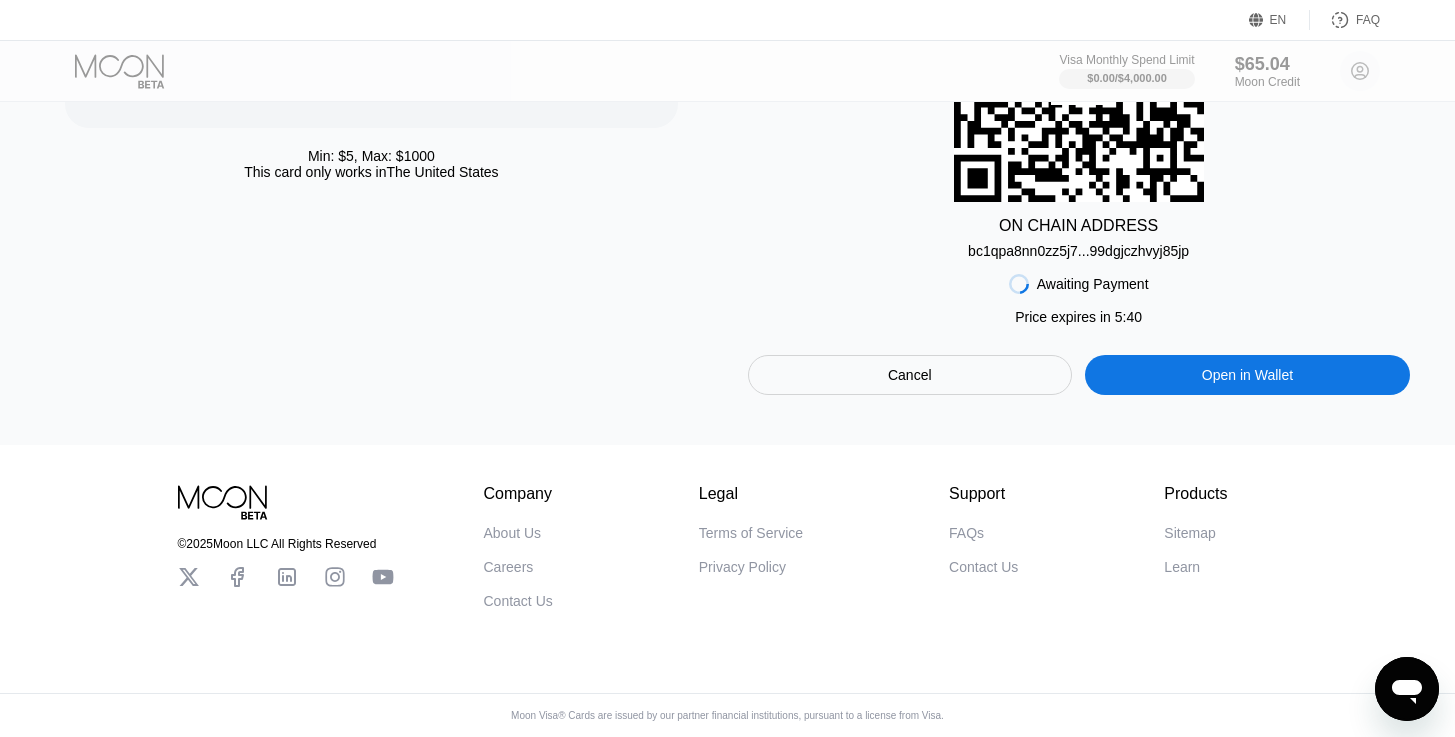 scroll, scrollTop: 400, scrollLeft: 0, axis: vertical 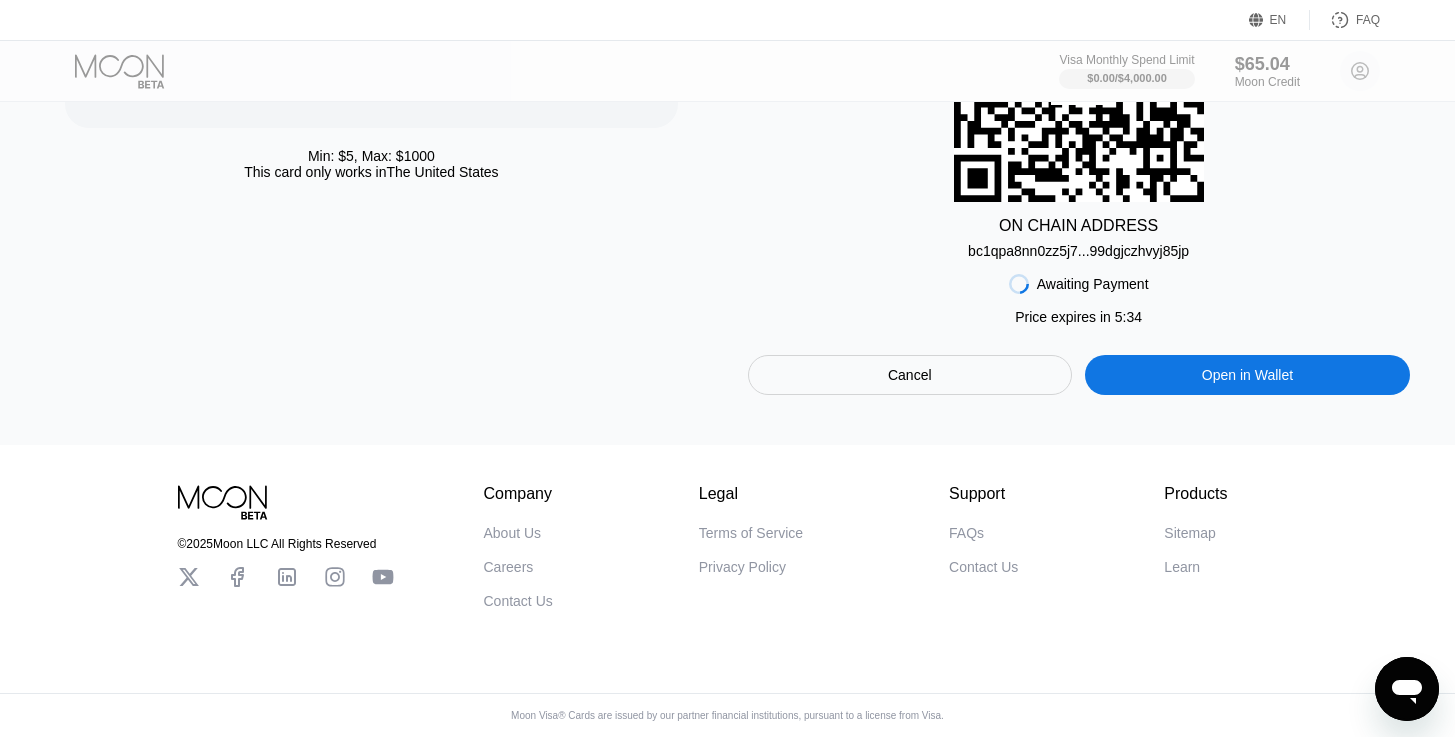 click 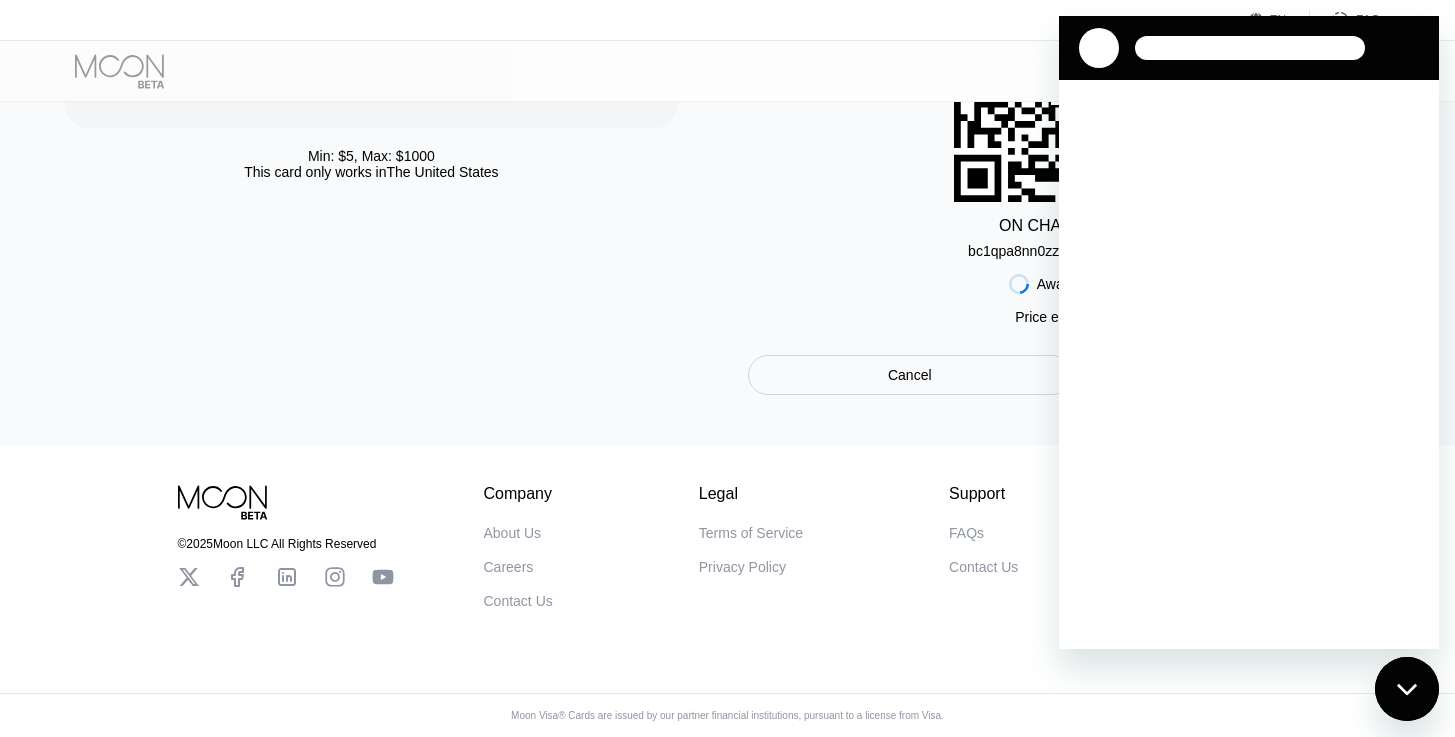 scroll, scrollTop: 0, scrollLeft: 0, axis: both 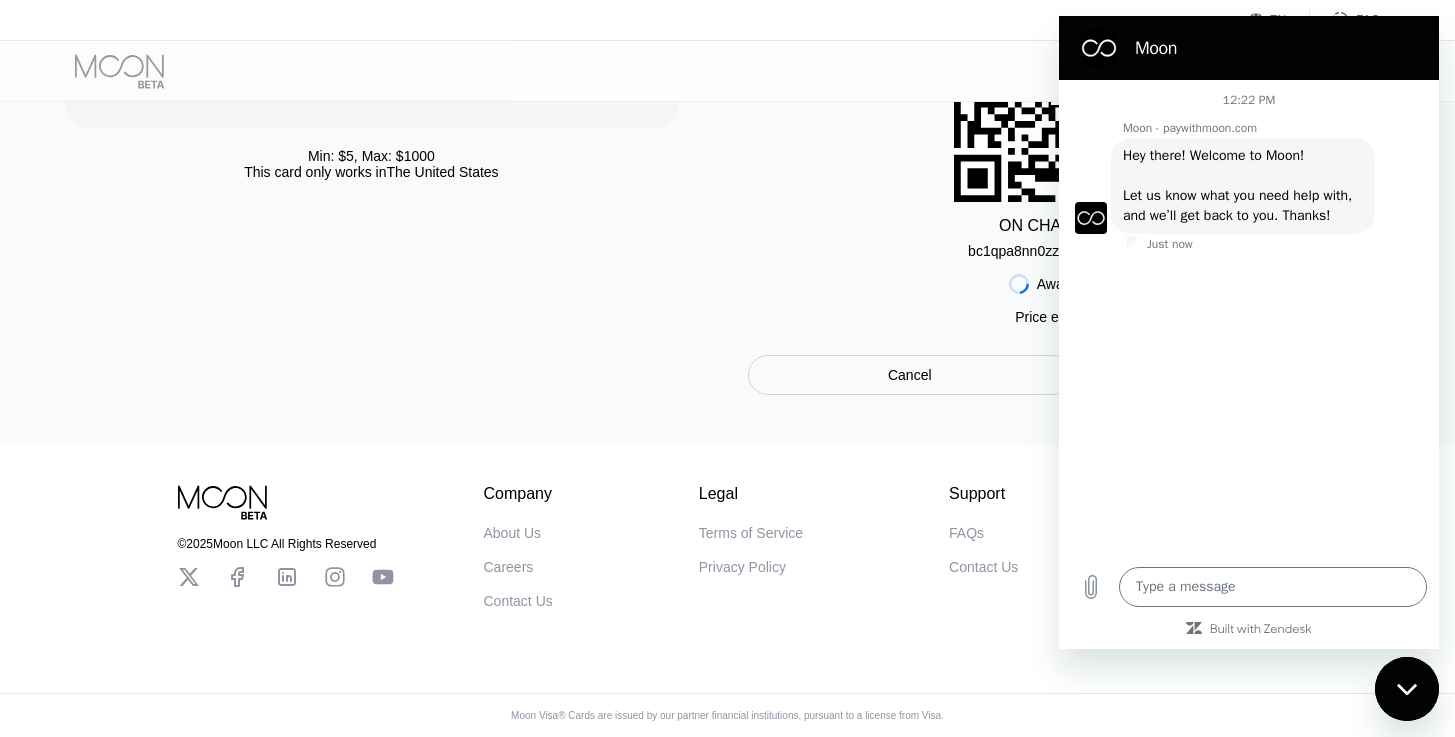 type on "x" 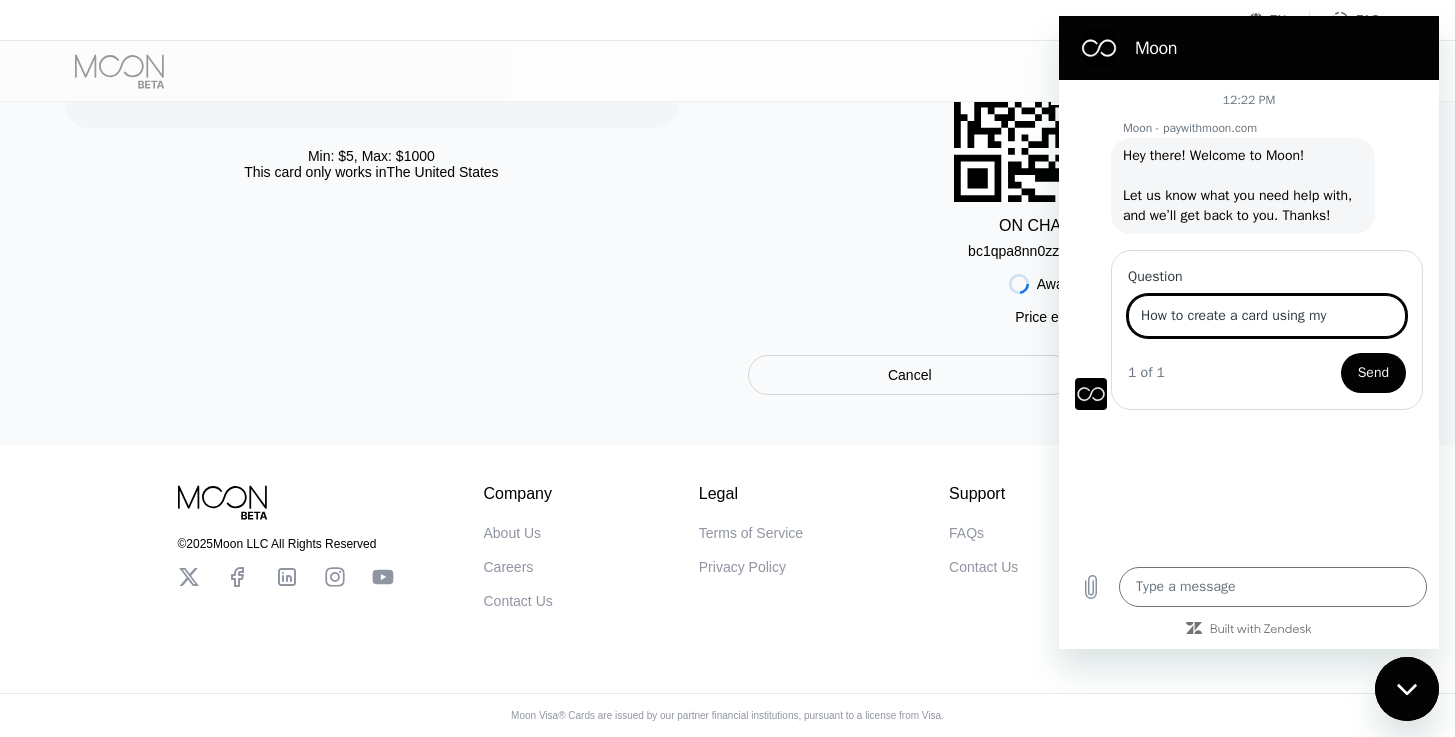 scroll, scrollTop: 396, scrollLeft: 0, axis: vertical 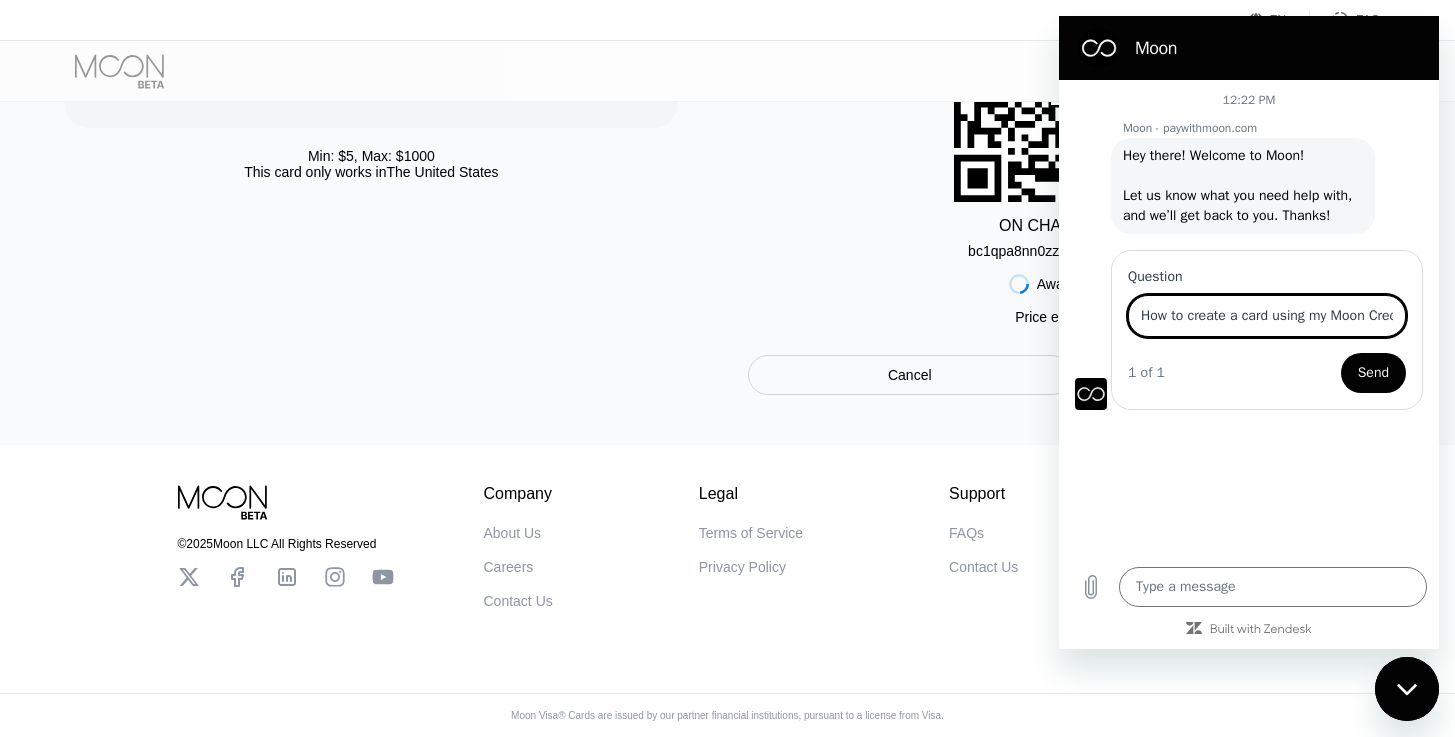 type on "How to create a card using my Moon Cred" 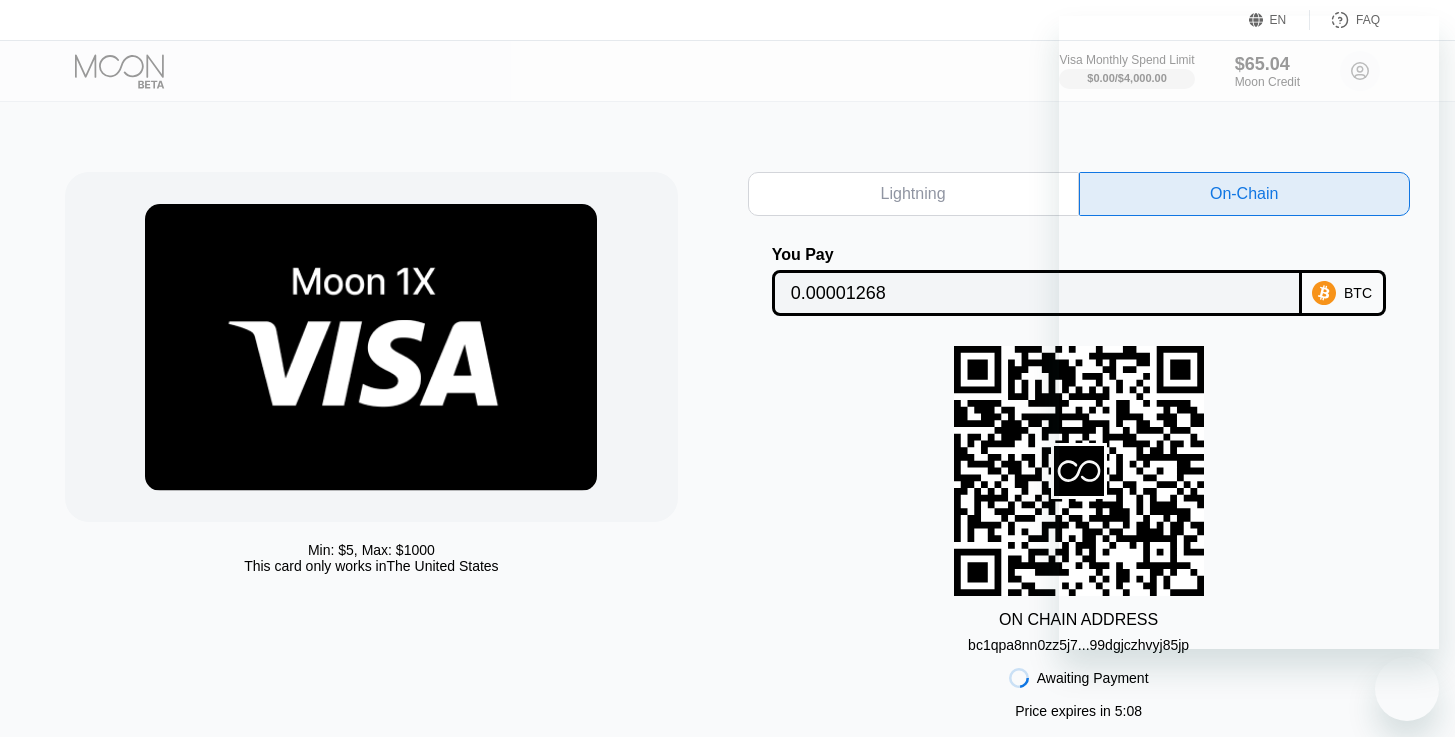 scroll, scrollTop: 396, scrollLeft: 0, axis: vertical 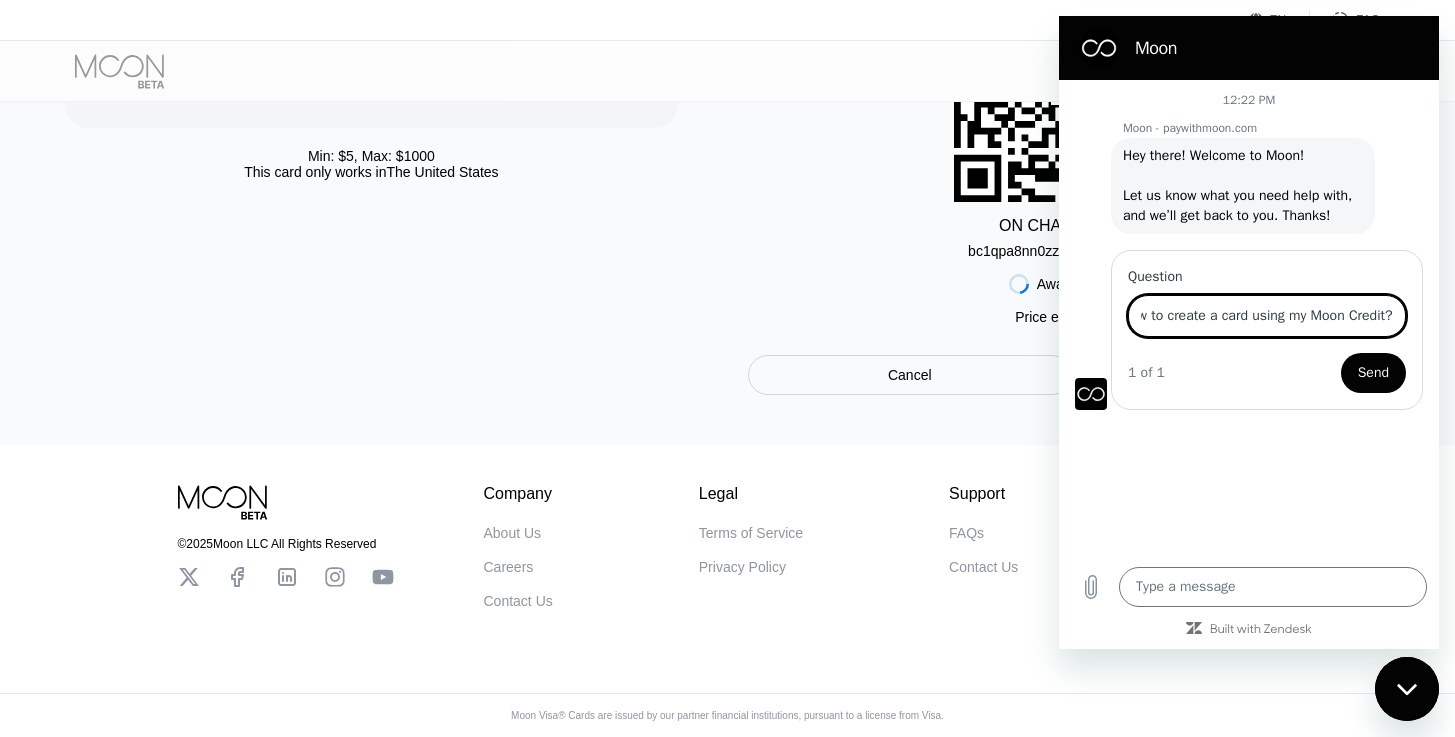 type on "How to create a card using my Moon Credit?" 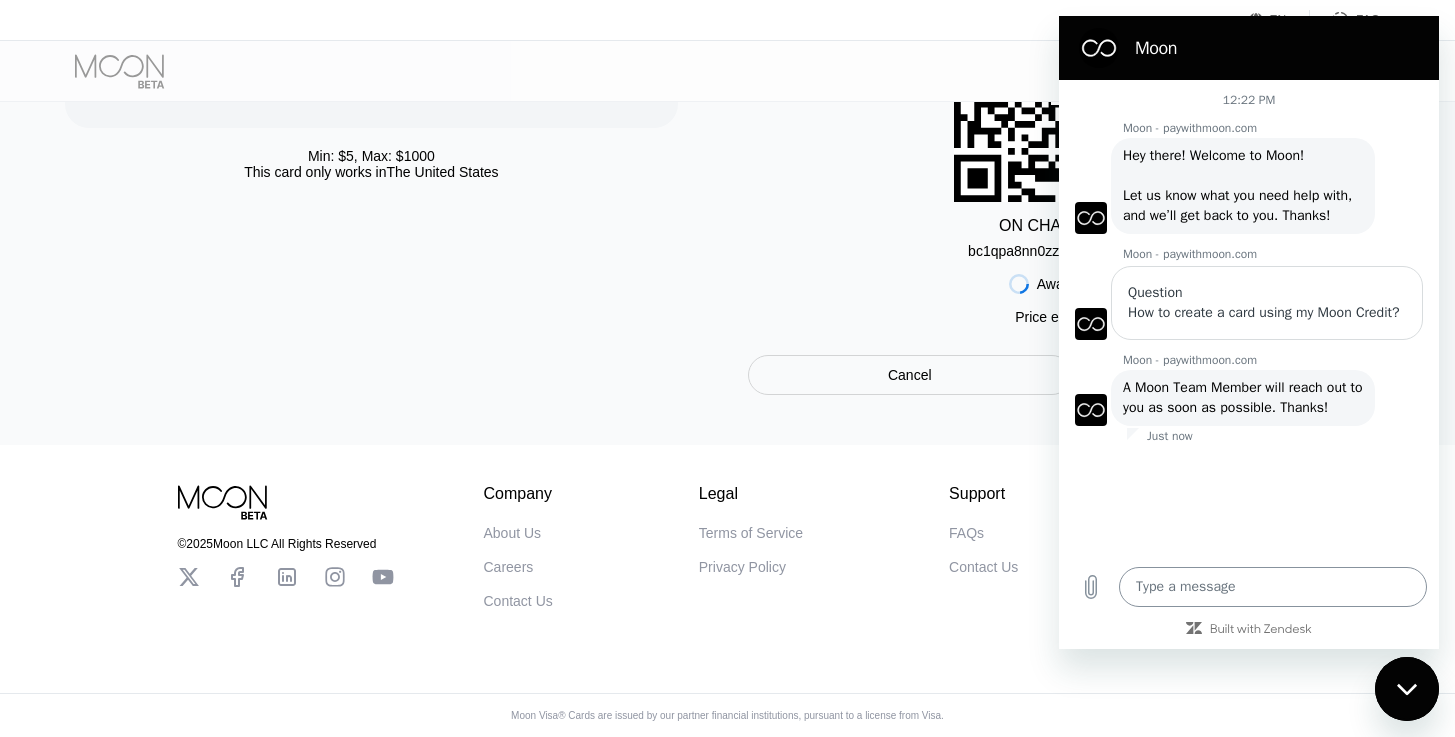 click at bounding box center (1273, 587) 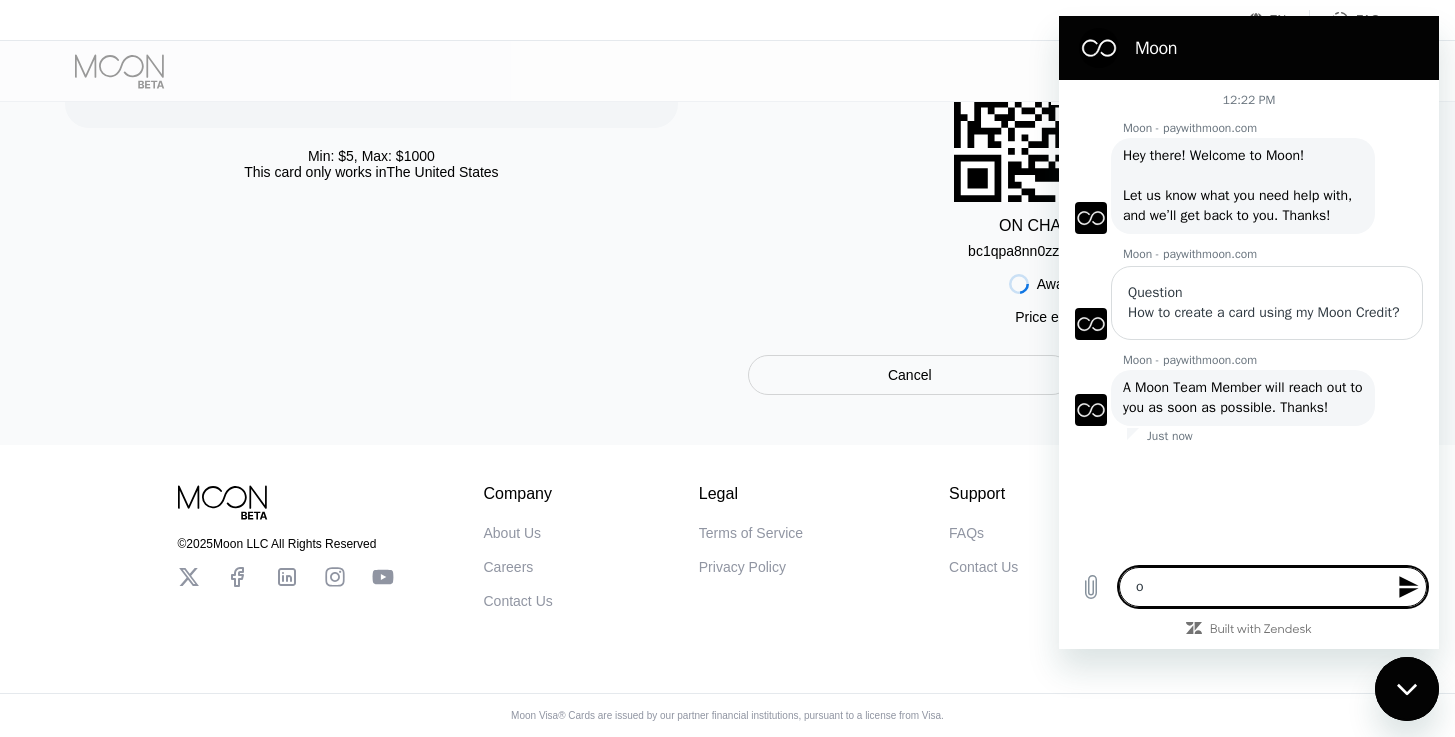 type on "ok" 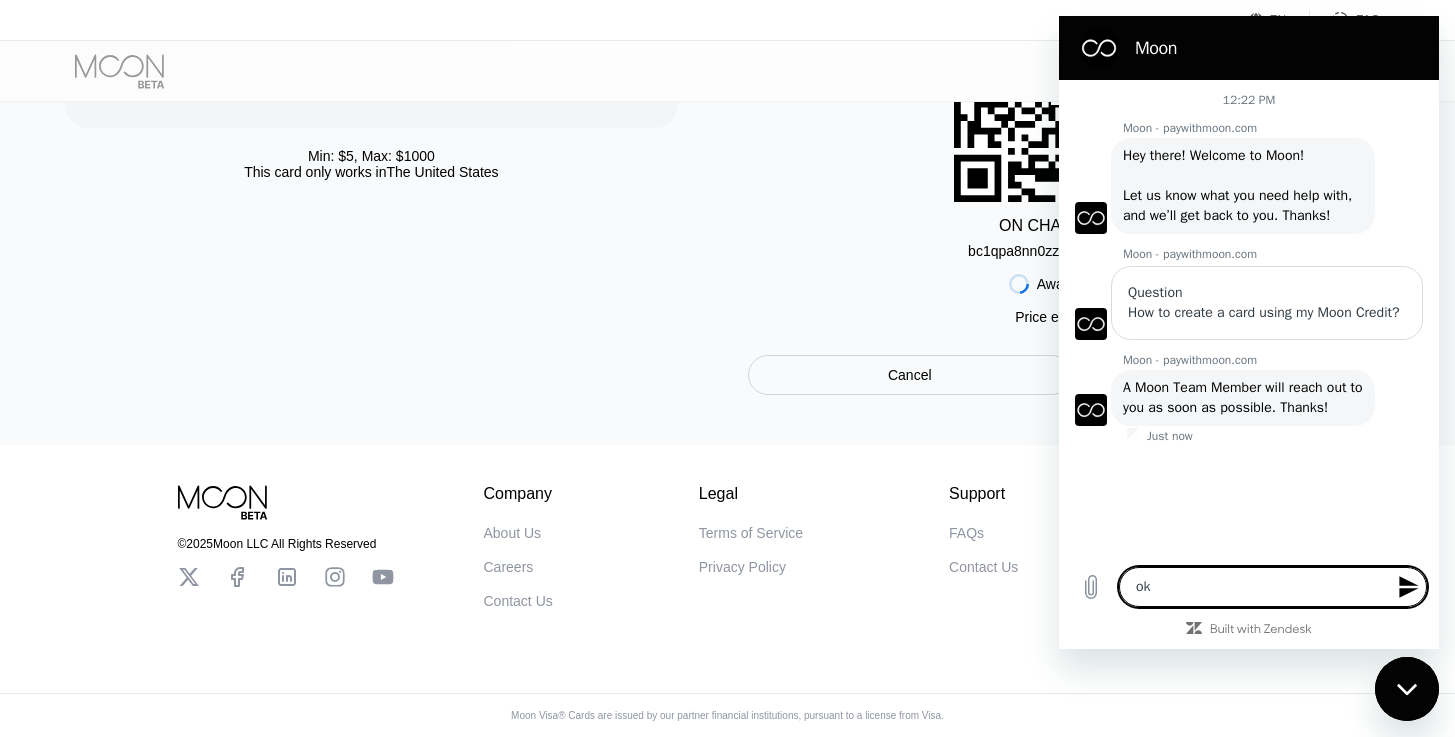 type 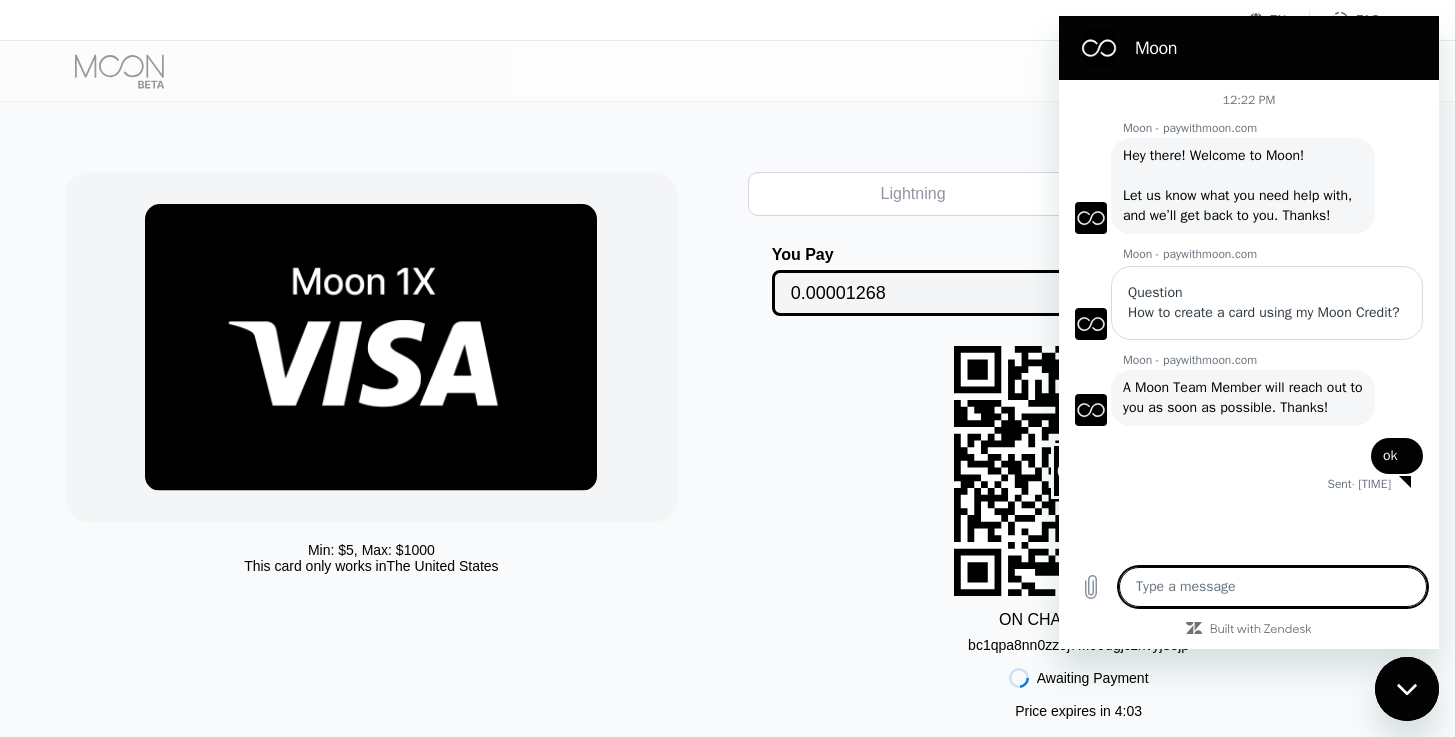 scroll, scrollTop: 0, scrollLeft: 0, axis: both 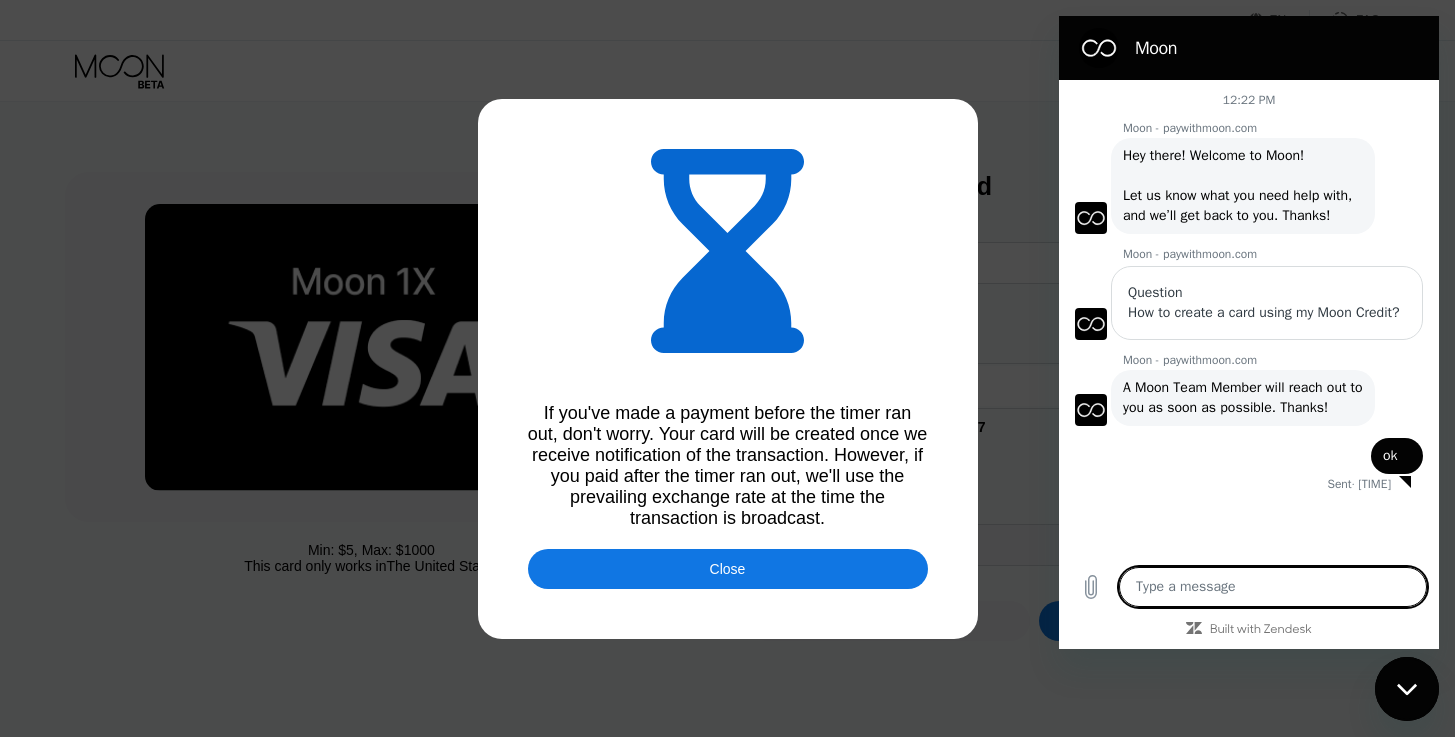 type on "0.00001268" 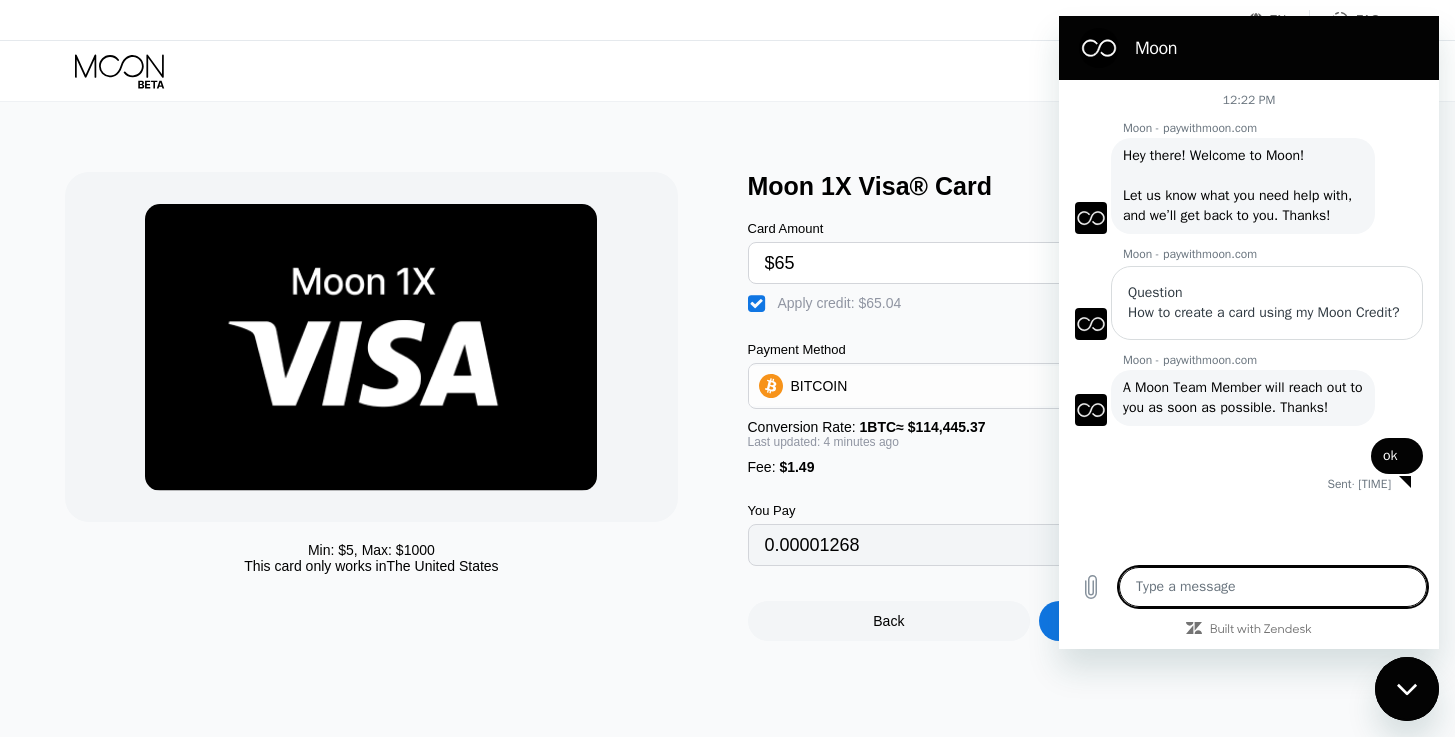 click at bounding box center [1273, 587] 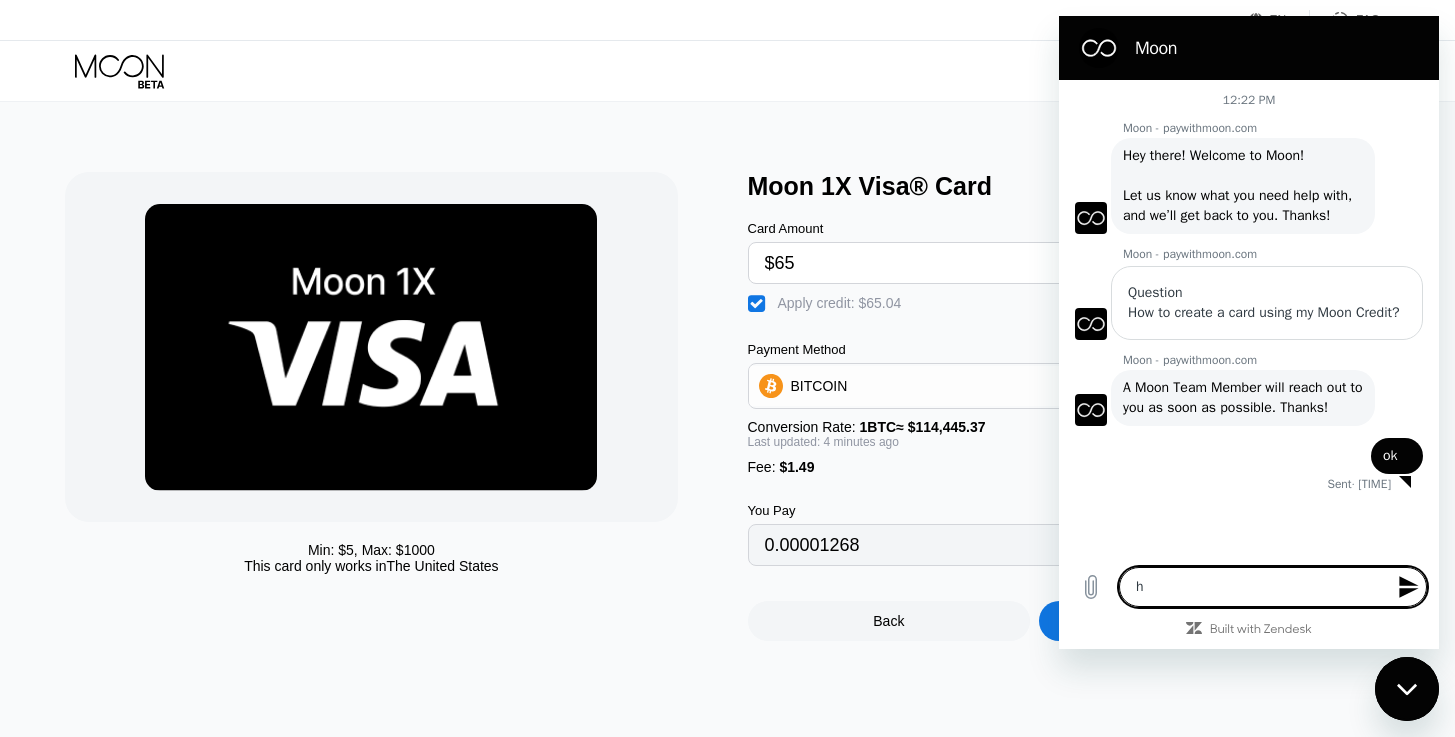 type on "hi" 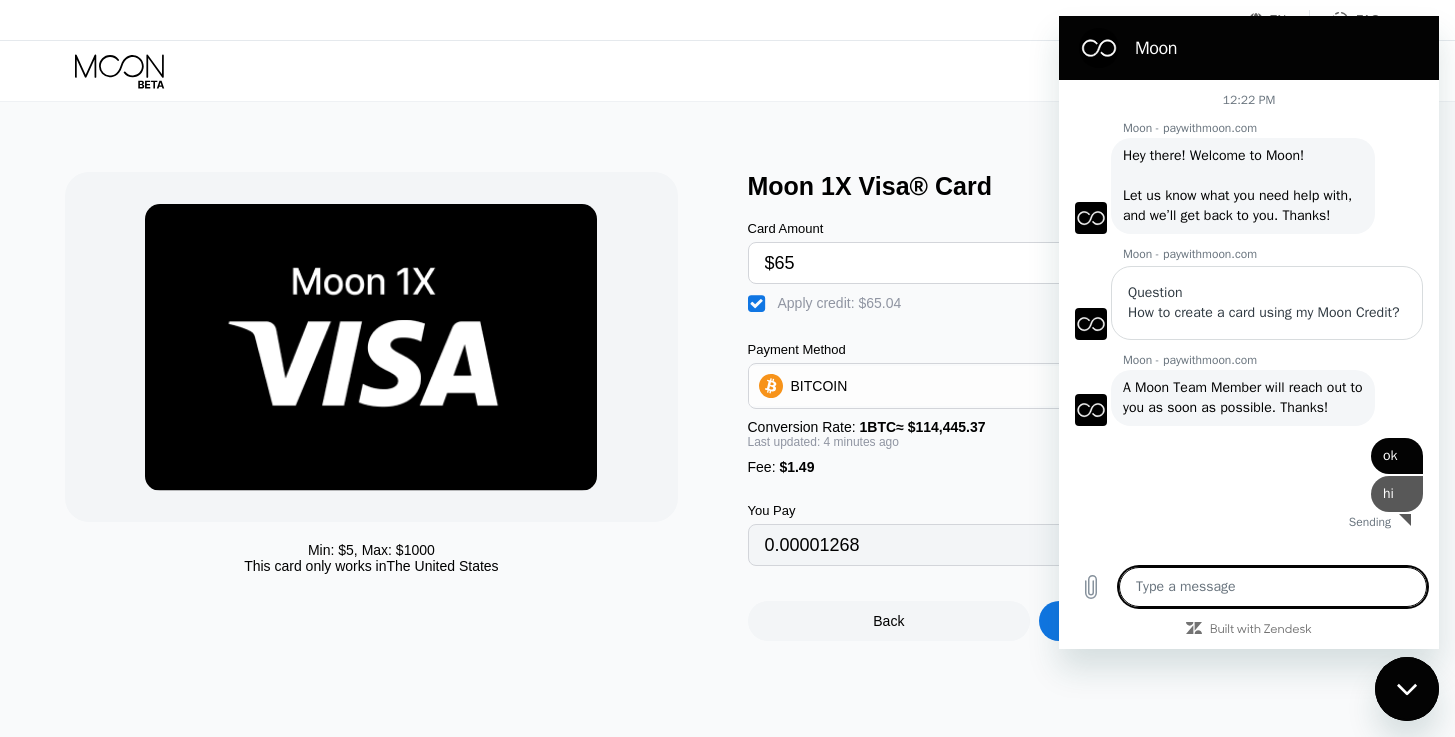 scroll, scrollTop: 25, scrollLeft: 0, axis: vertical 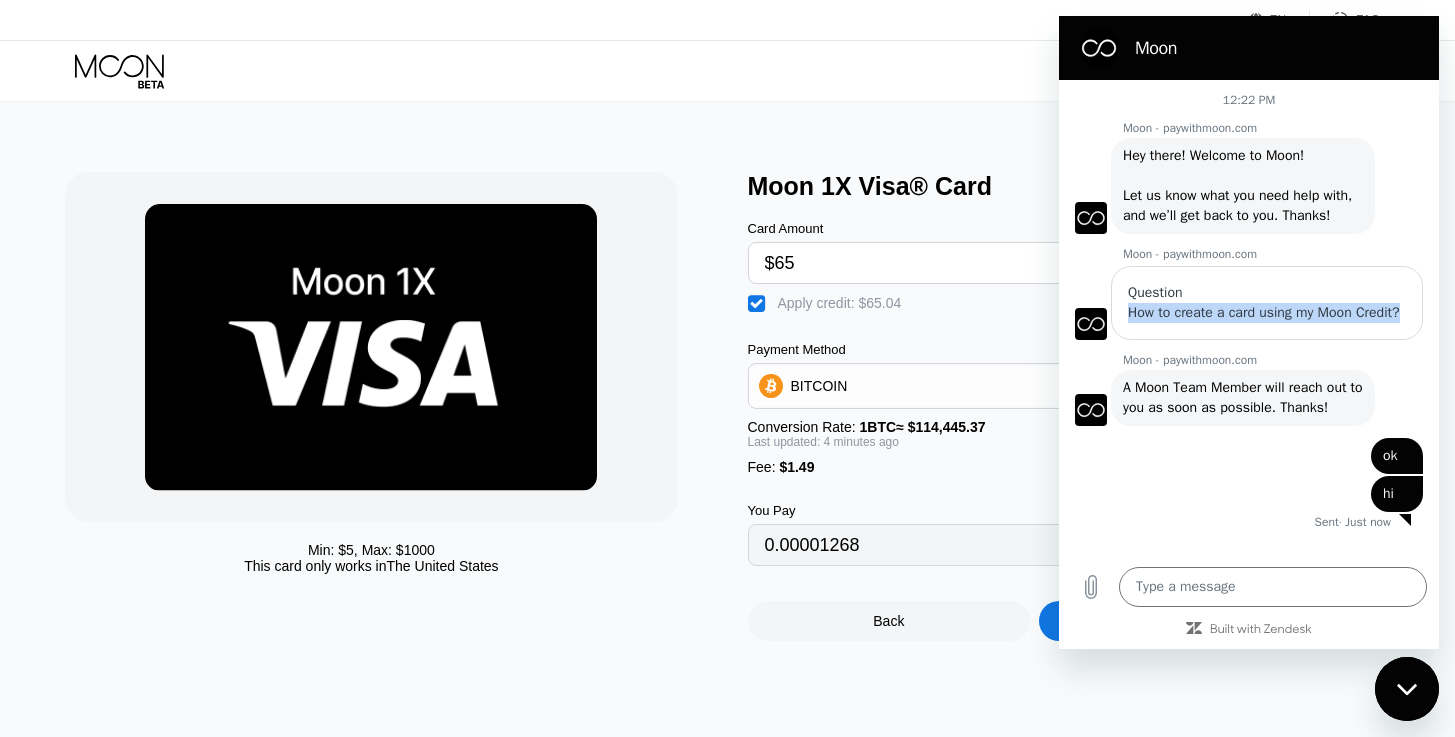 drag, startPoint x: 1178, startPoint y: 325, endPoint x: 1126, endPoint y: 308, distance: 54.708317 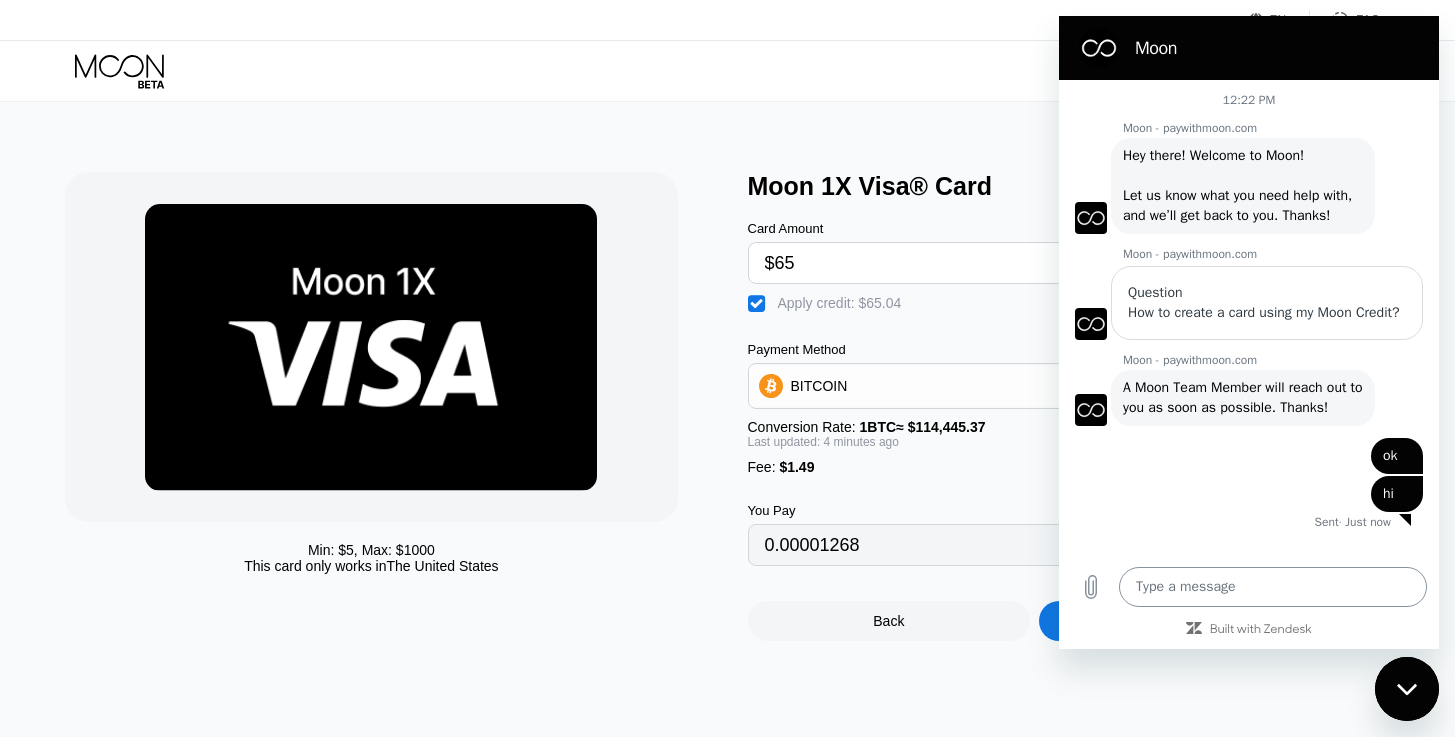 click at bounding box center (1273, 587) 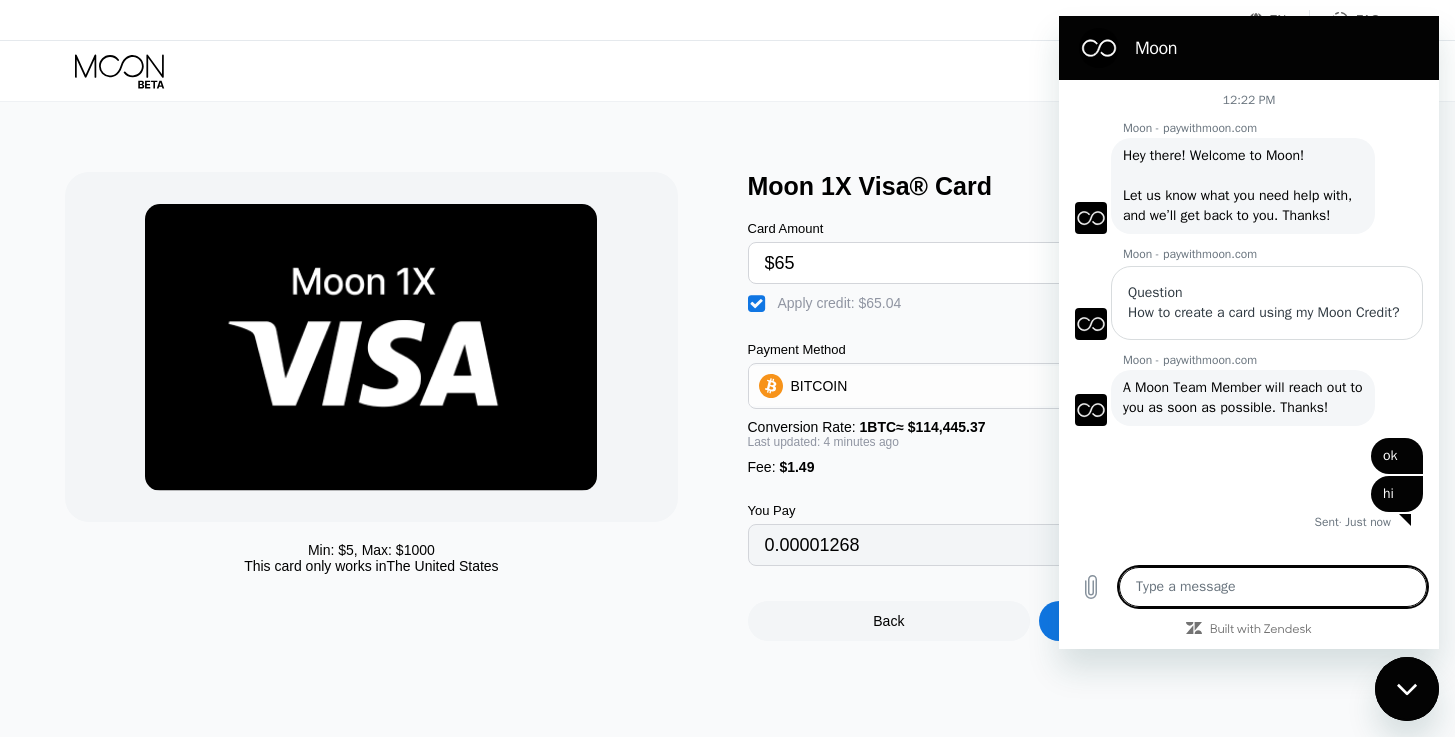 paste on "How to create a card using my Moon Credit?" 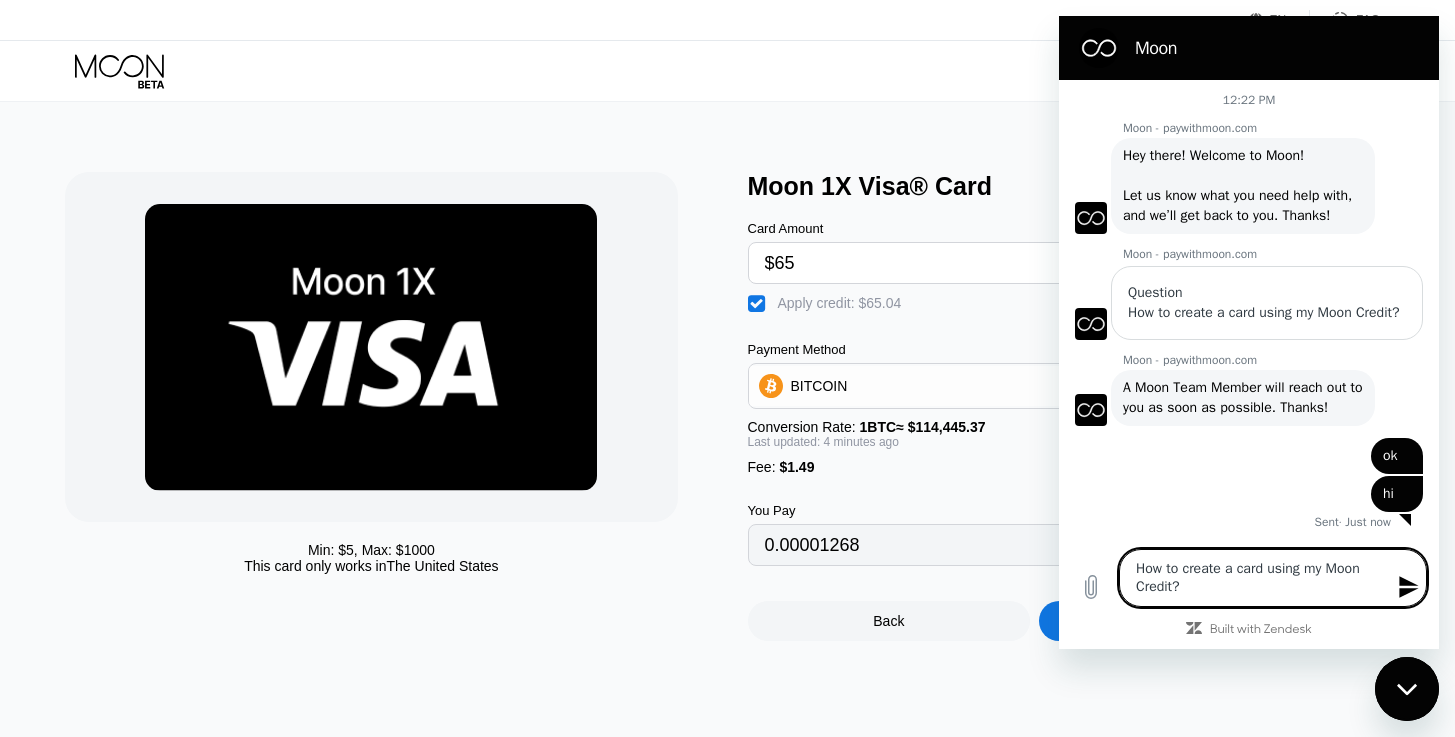 type on "How to create a card using my Moon Credit?" 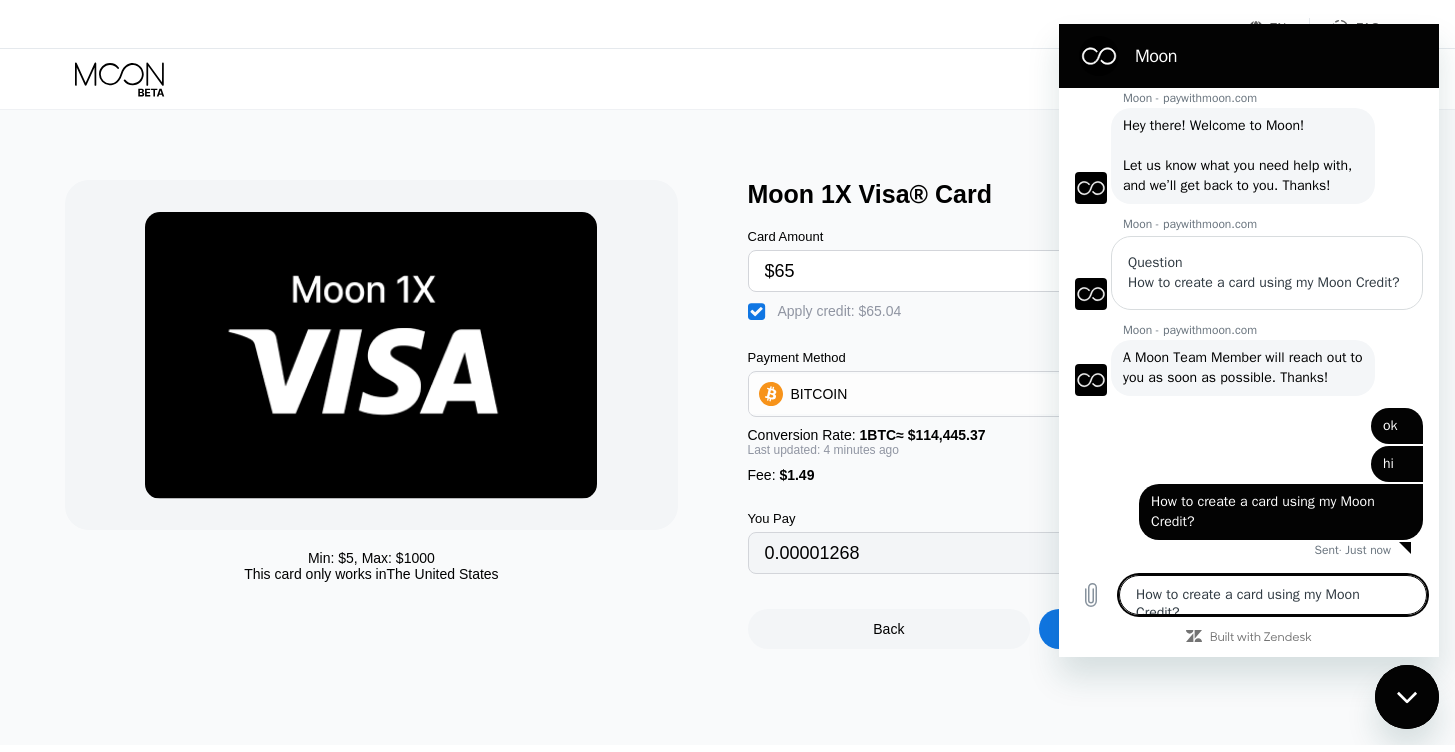 scroll, scrollTop: 83, scrollLeft: 0, axis: vertical 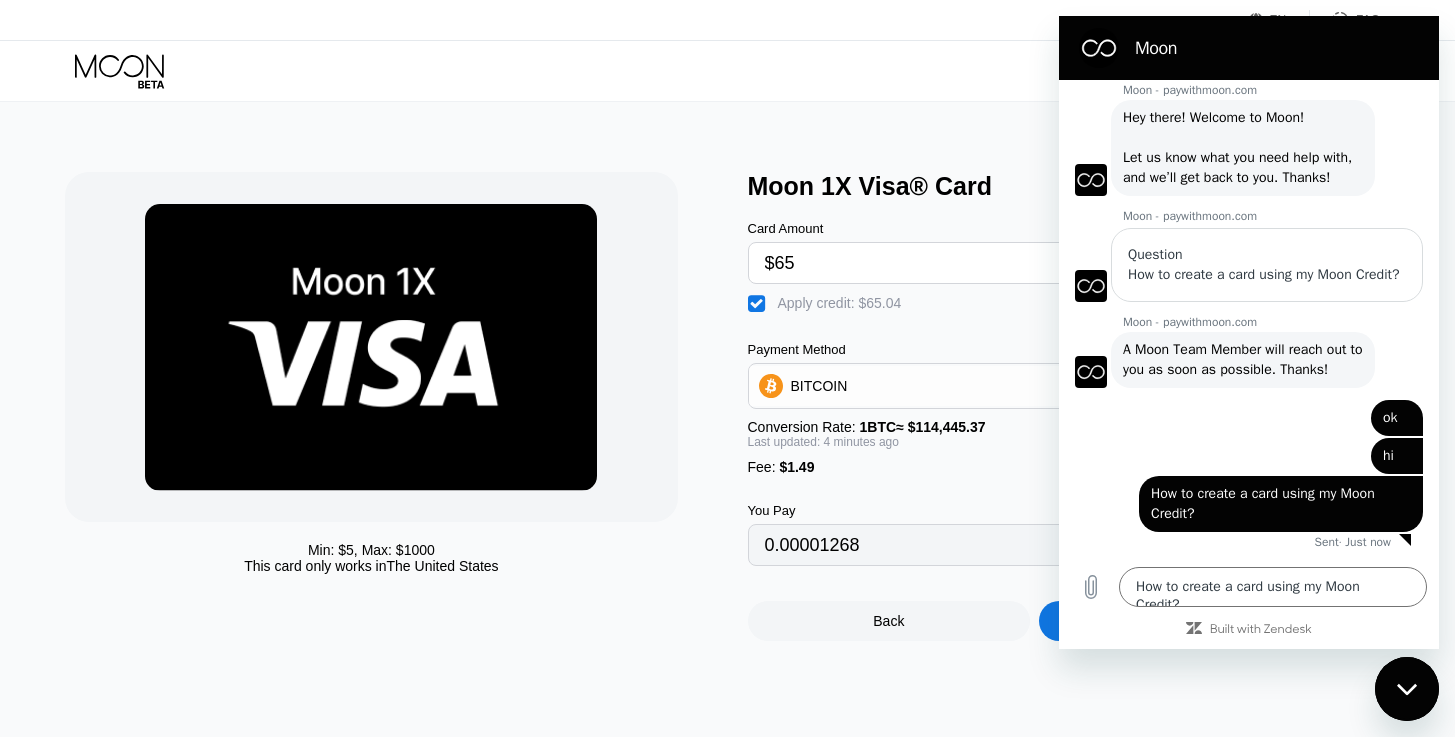 click on "Min: $ 5 , Max: $ 1000 This card only works in  The United States Moon 1X Visa® Card Card Amount $65 USD  Apply credit: $65.04 Payment Method BITCOIN Conversion Rate:   1  BTC  ≈   $114,445.37 Last updated:   4 minutes ago Fee :   $1.49 You Pay 0.00001268 BTC Back Continue" at bounding box center [728, 419] 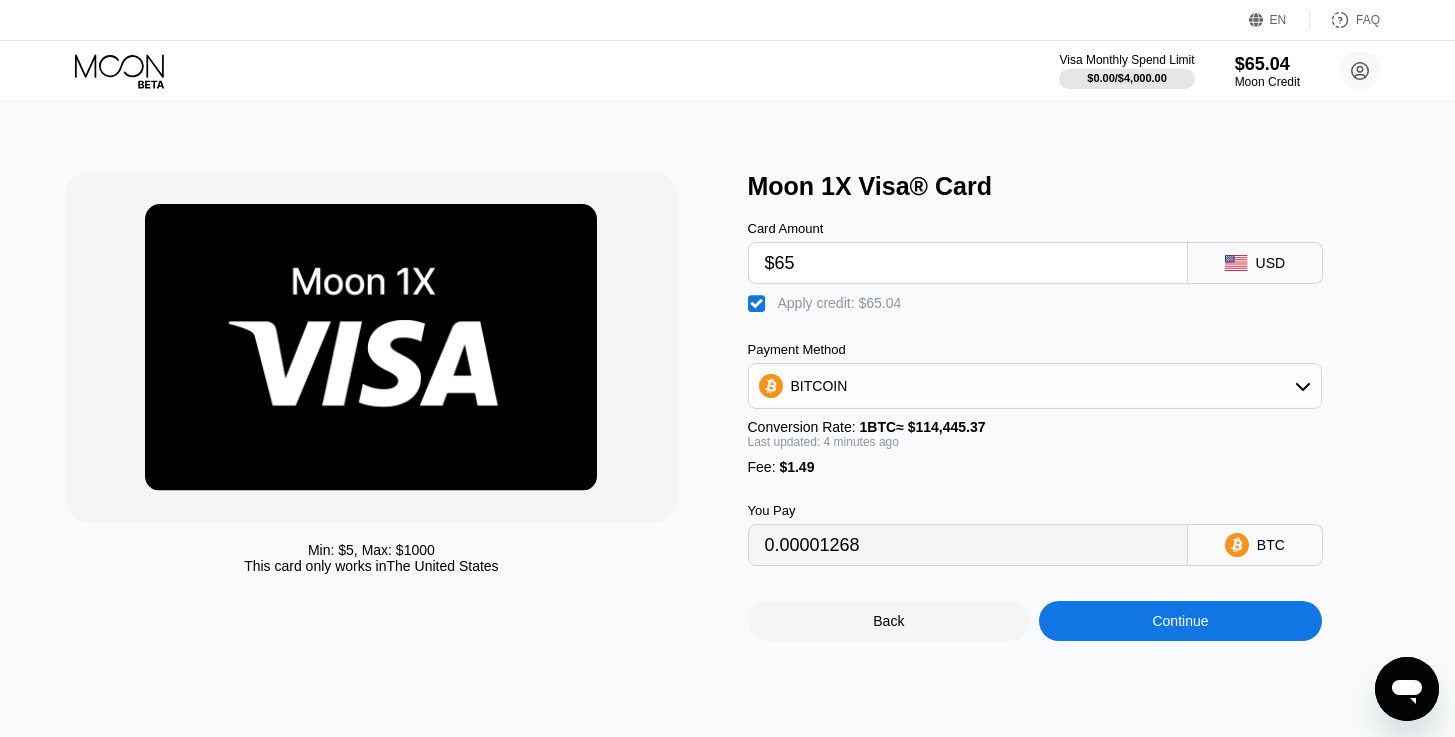 click 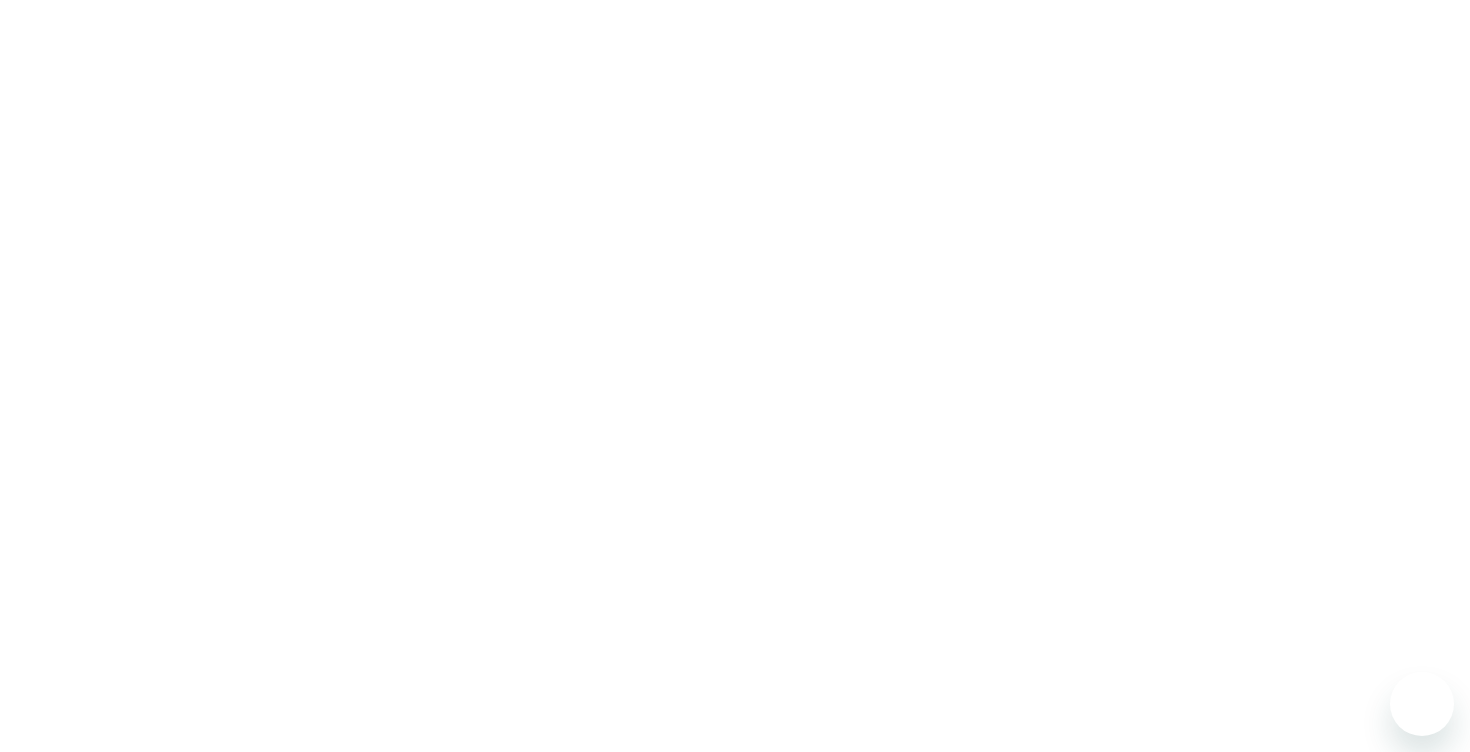 scroll, scrollTop: 0, scrollLeft: 0, axis: both 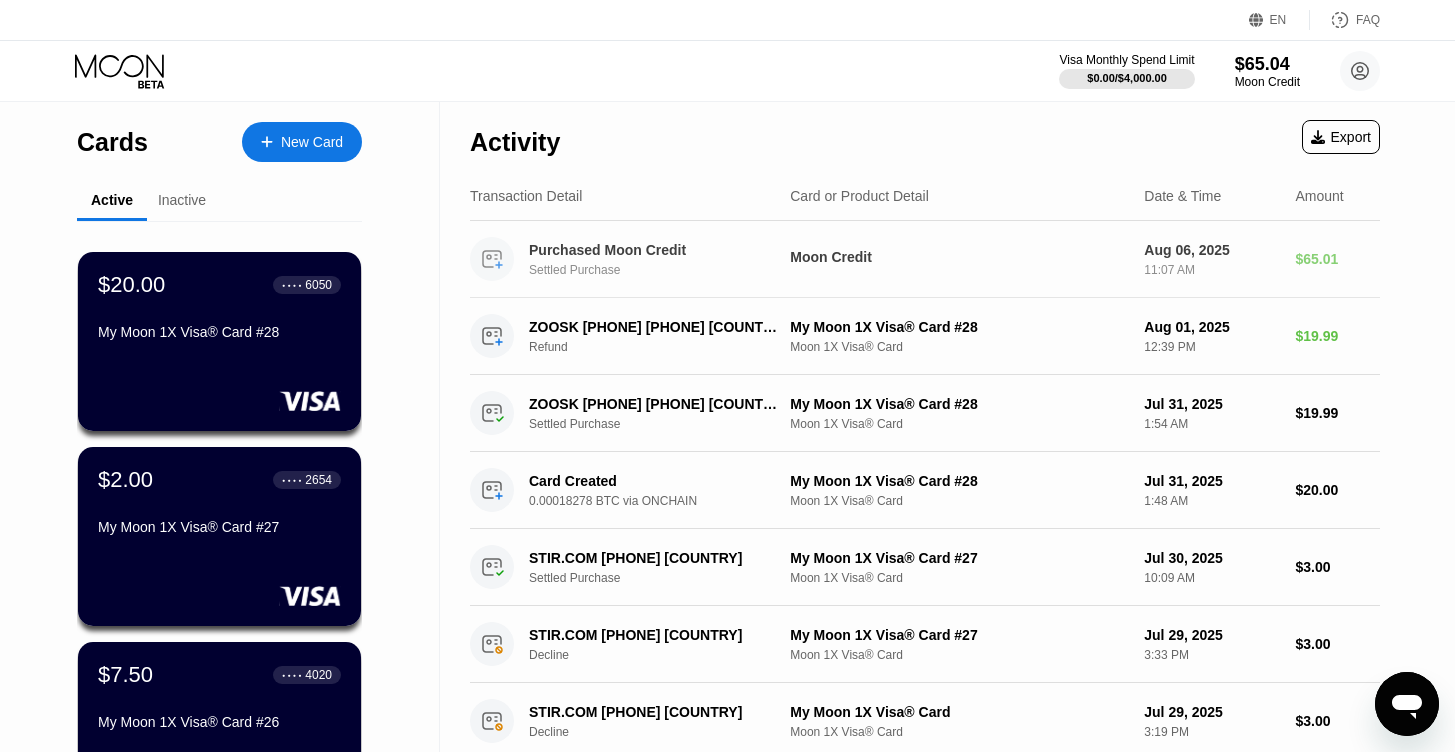 click on "Purchased Moon Credit Settled Purchase Moon Credit [DATE] [TIME] $65.01" at bounding box center [925, 259] 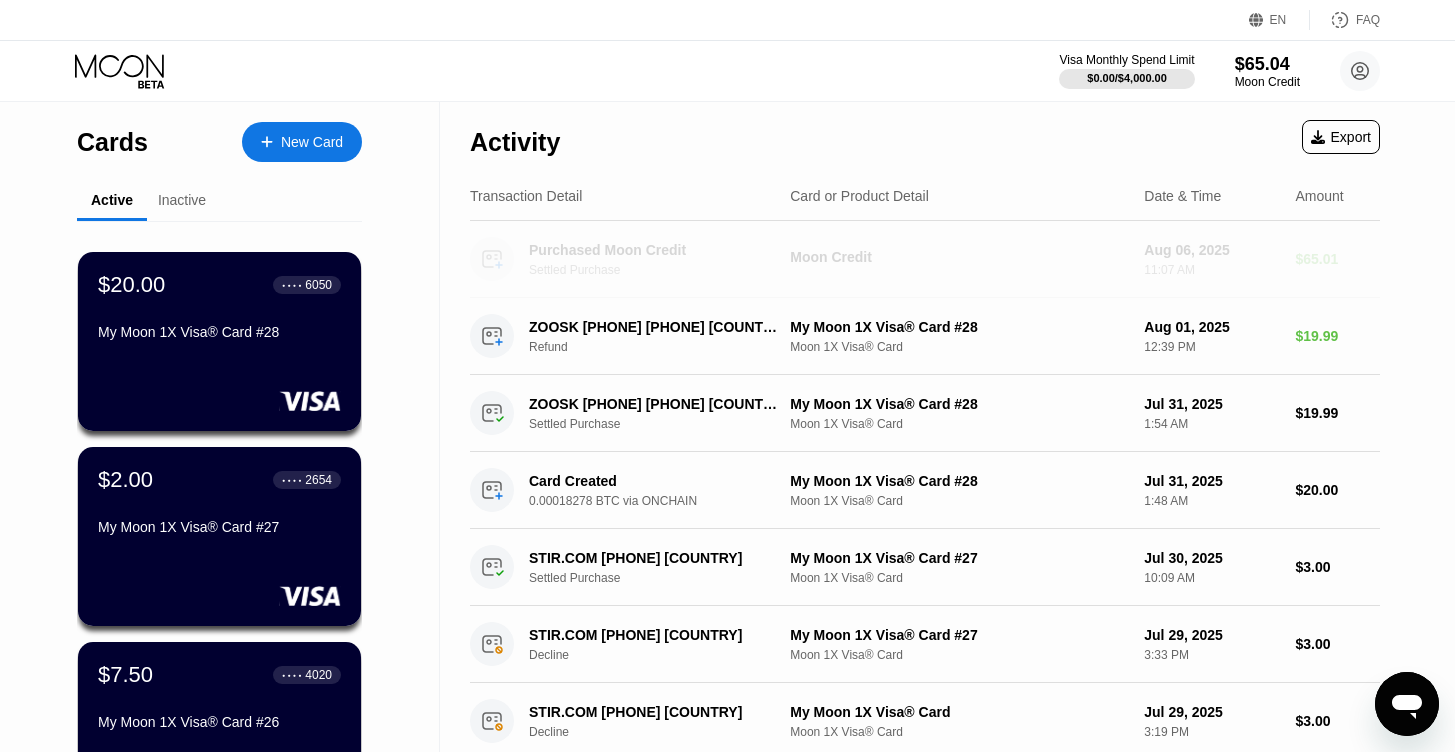 click on "Moon Credit" at bounding box center [959, 259] 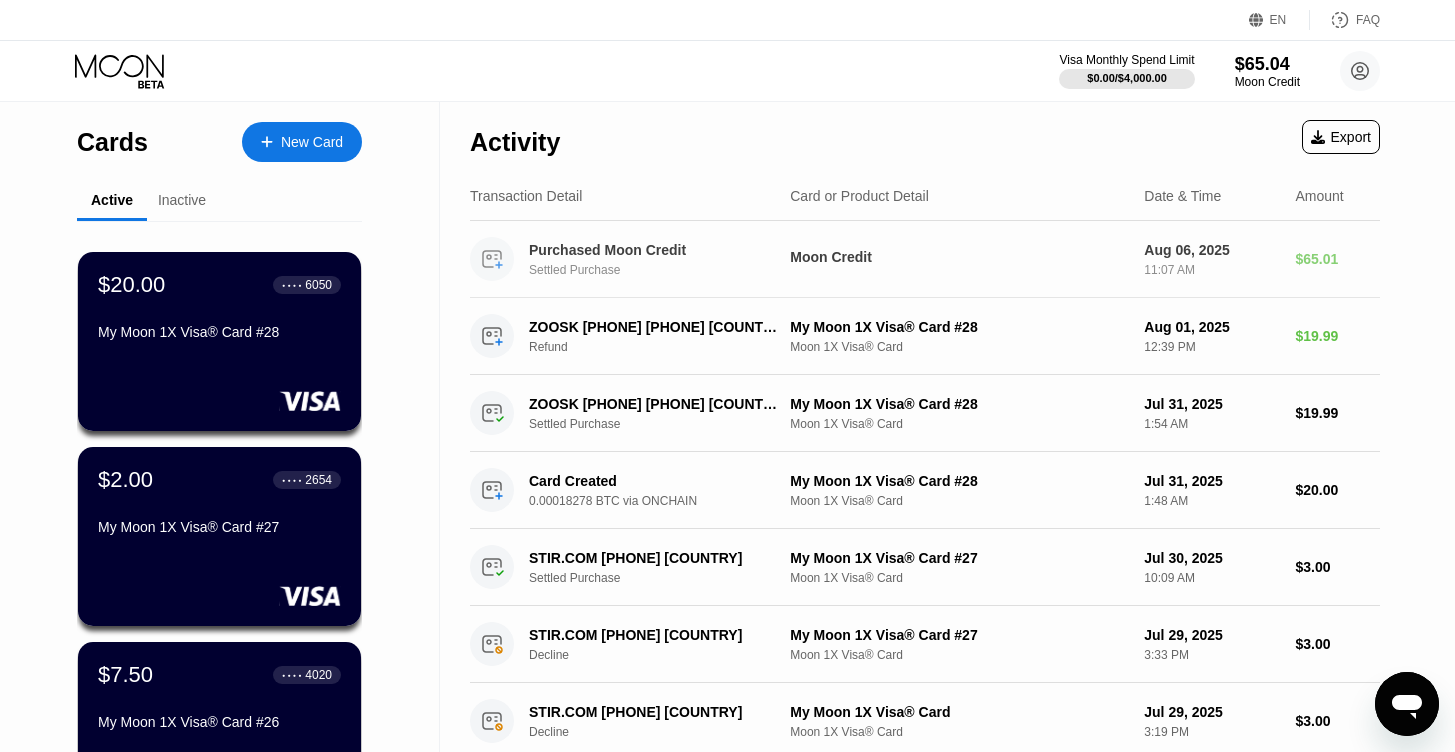 click on "Moon Credit" at bounding box center [959, 259] 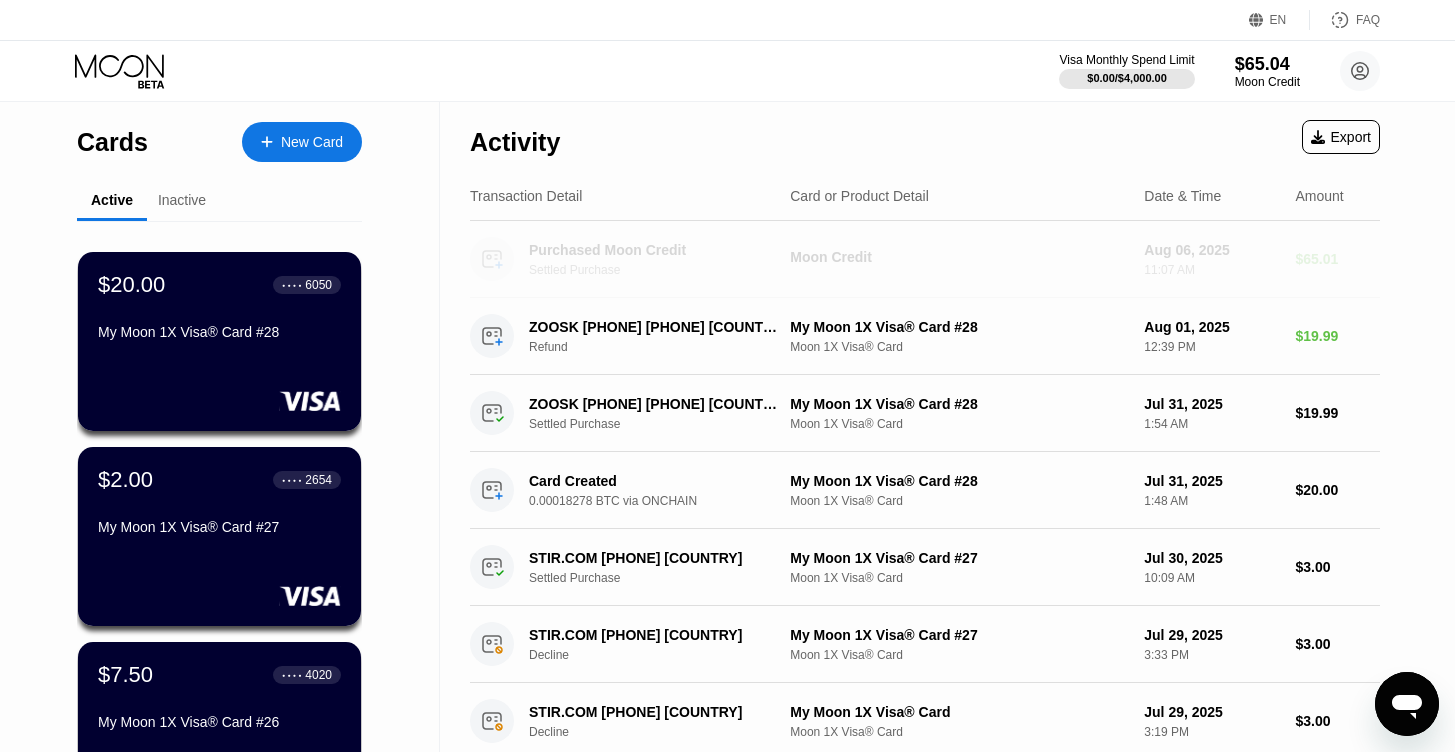 click on "Moon Credit" at bounding box center (959, 259) 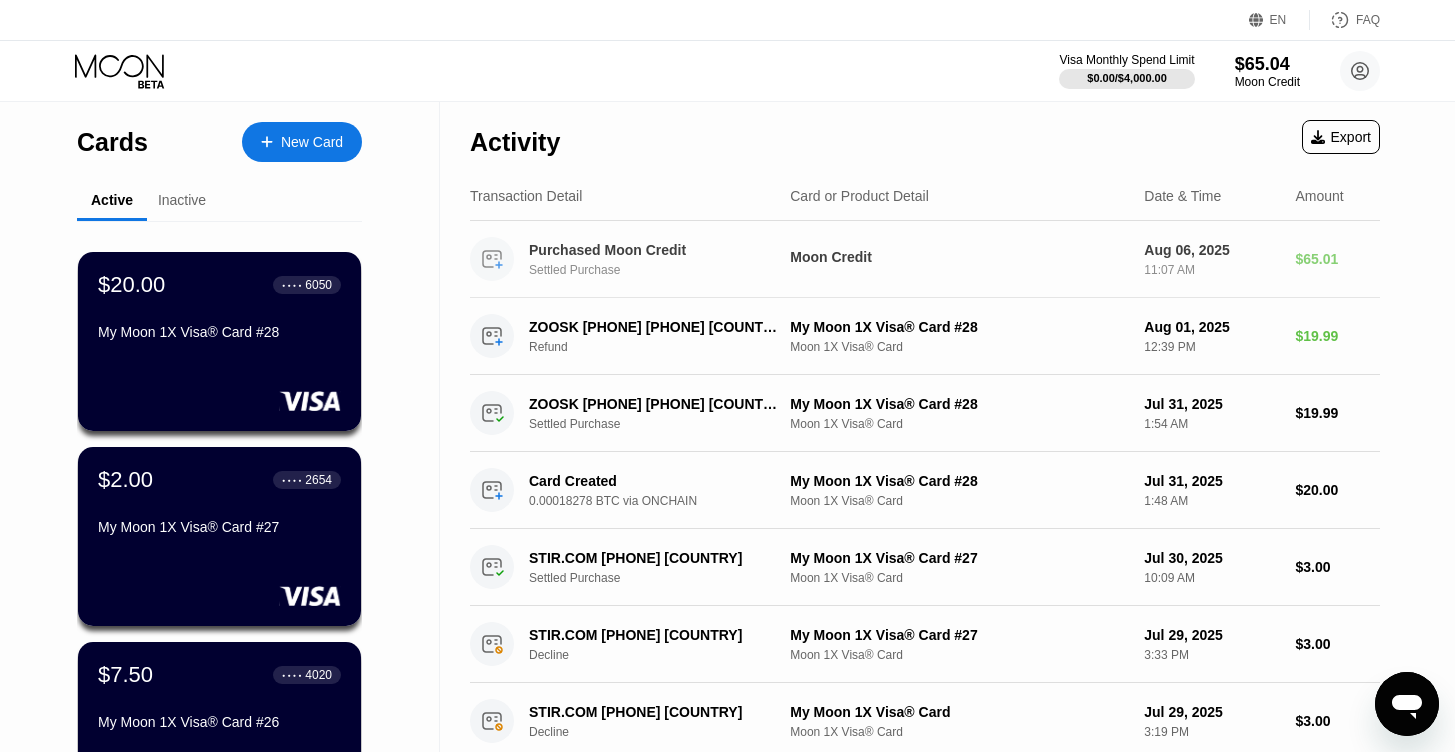 click on "Moon Credit" at bounding box center [959, 259] 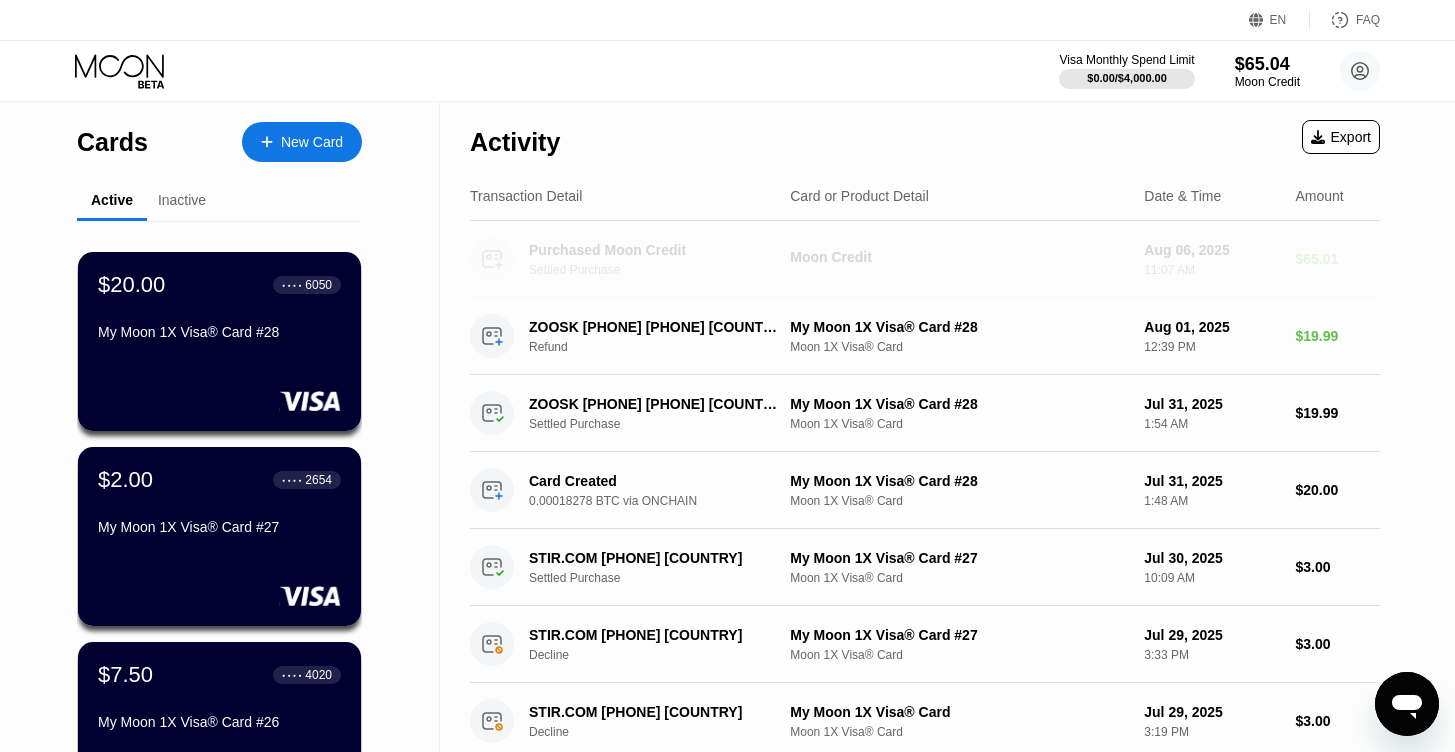 click on "Moon Credit" at bounding box center (959, 259) 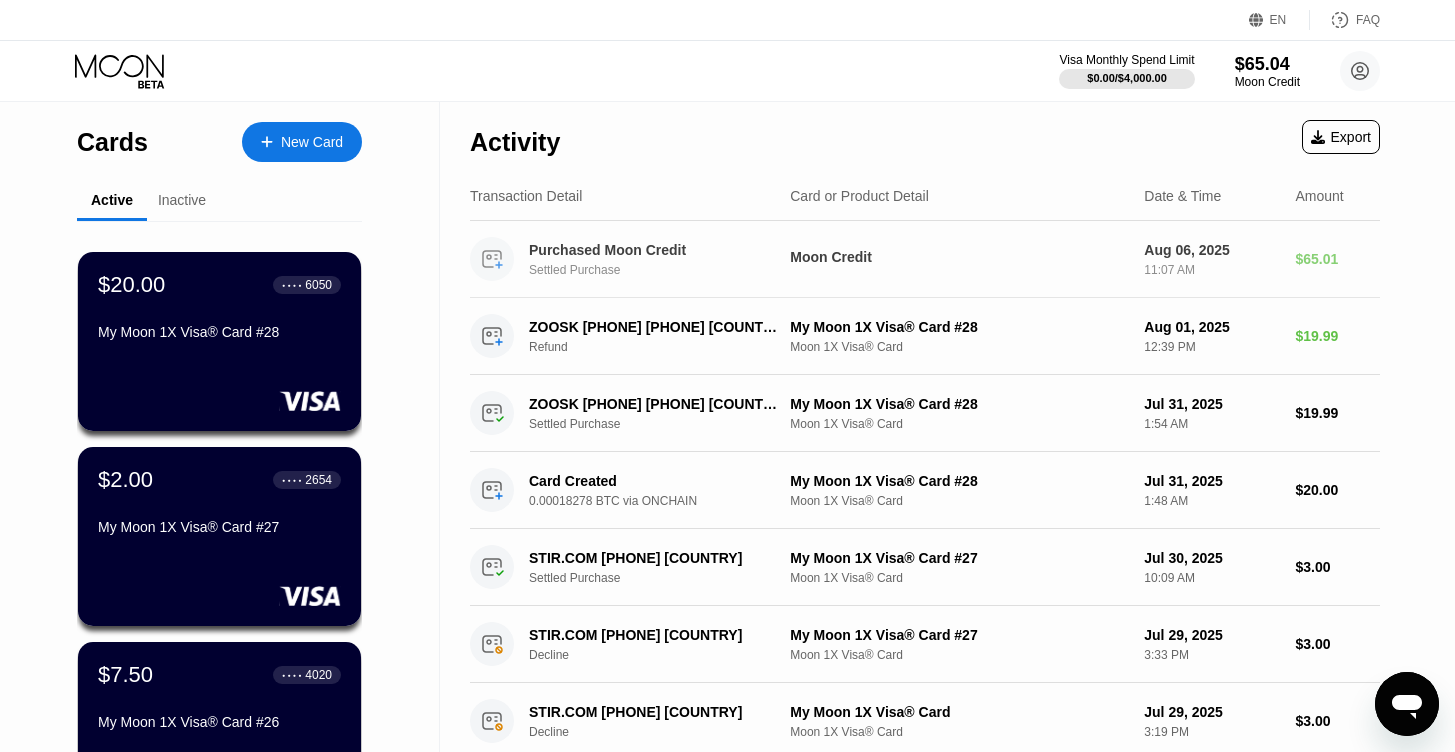 click on "Moon Credit" at bounding box center [959, 259] 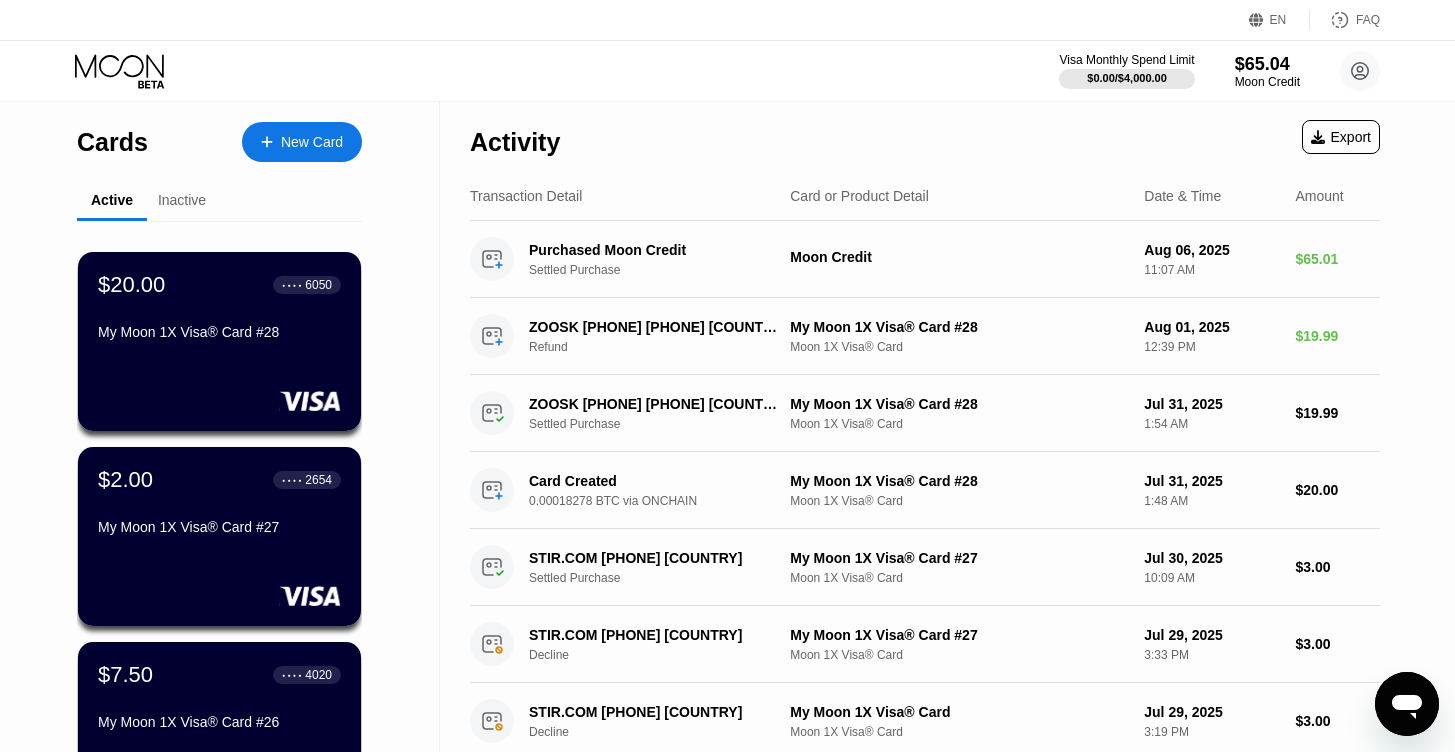 click on "New Card" at bounding box center (302, 142) 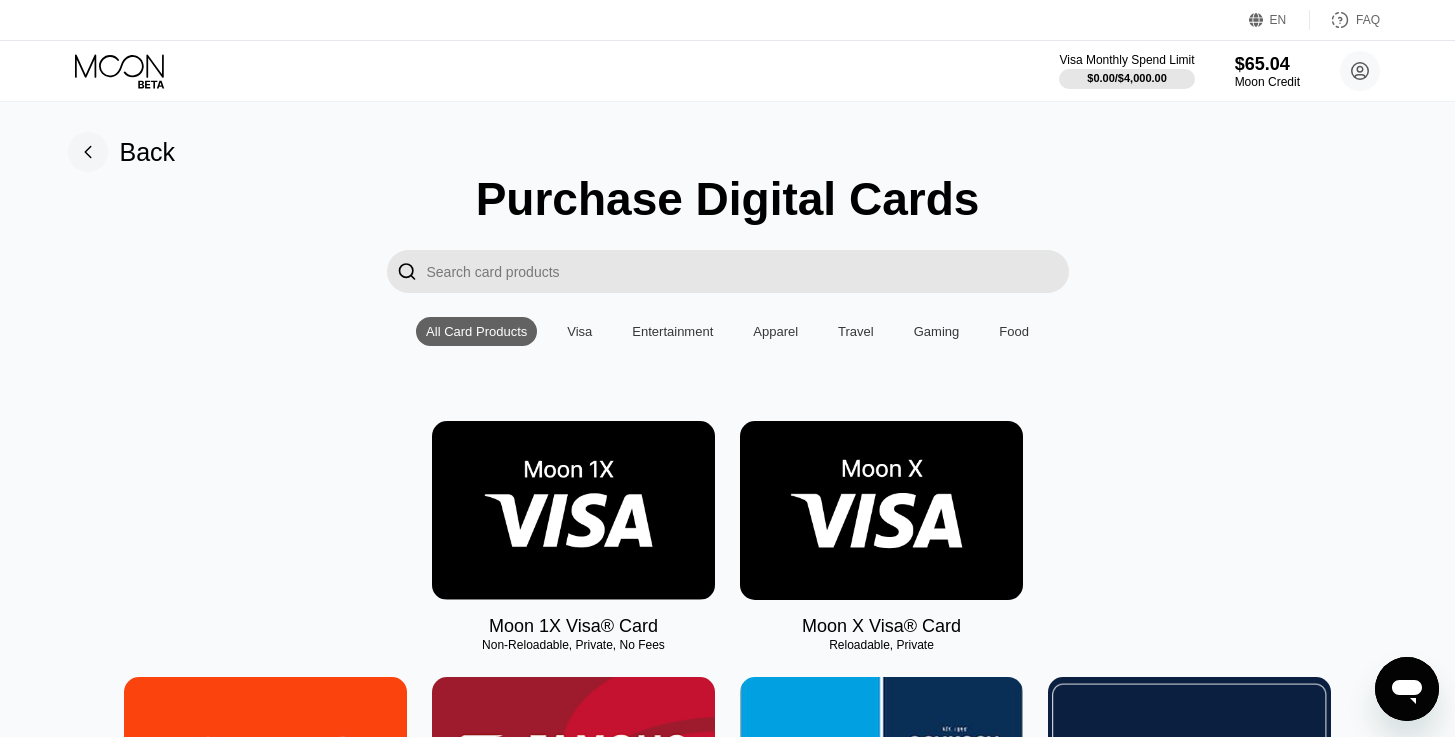 click on "Visa" at bounding box center (579, 331) 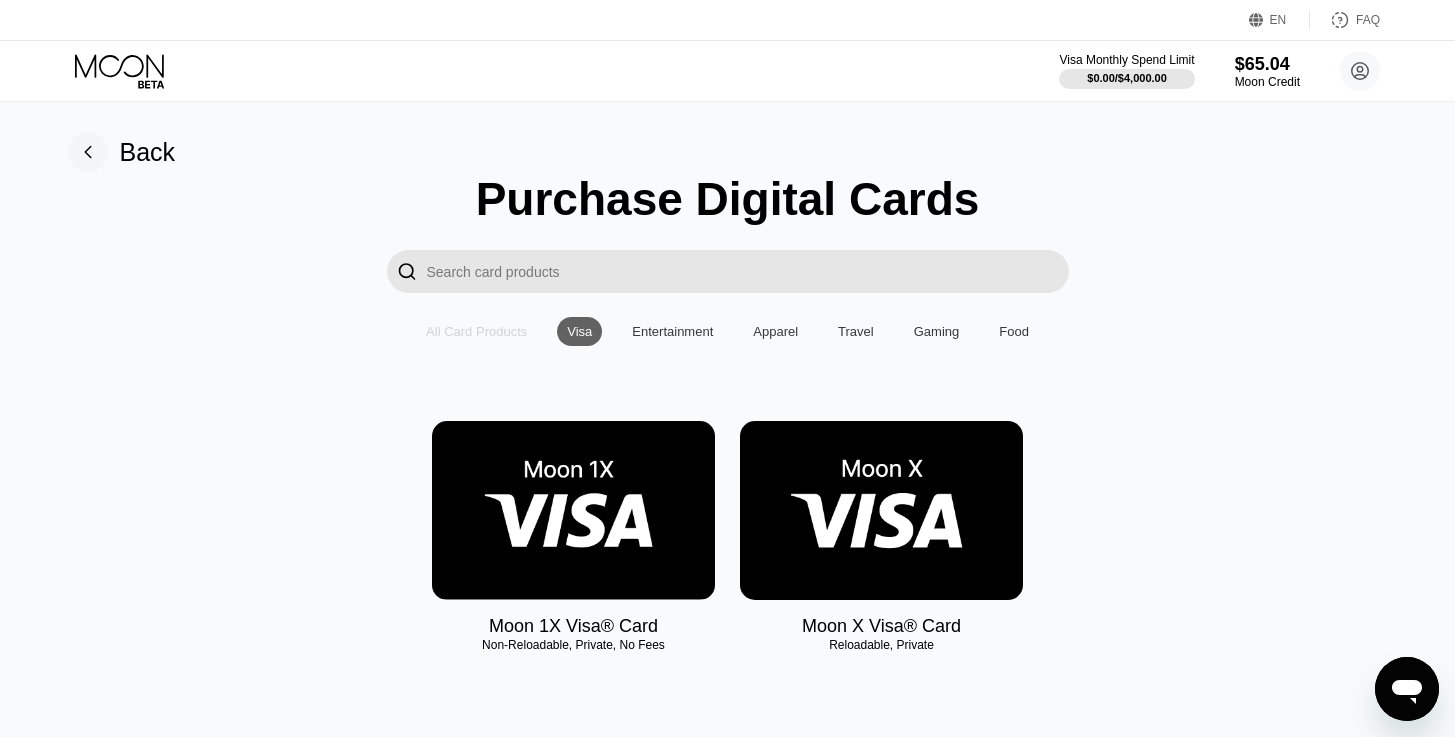click on "All Card Products" at bounding box center [476, 331] 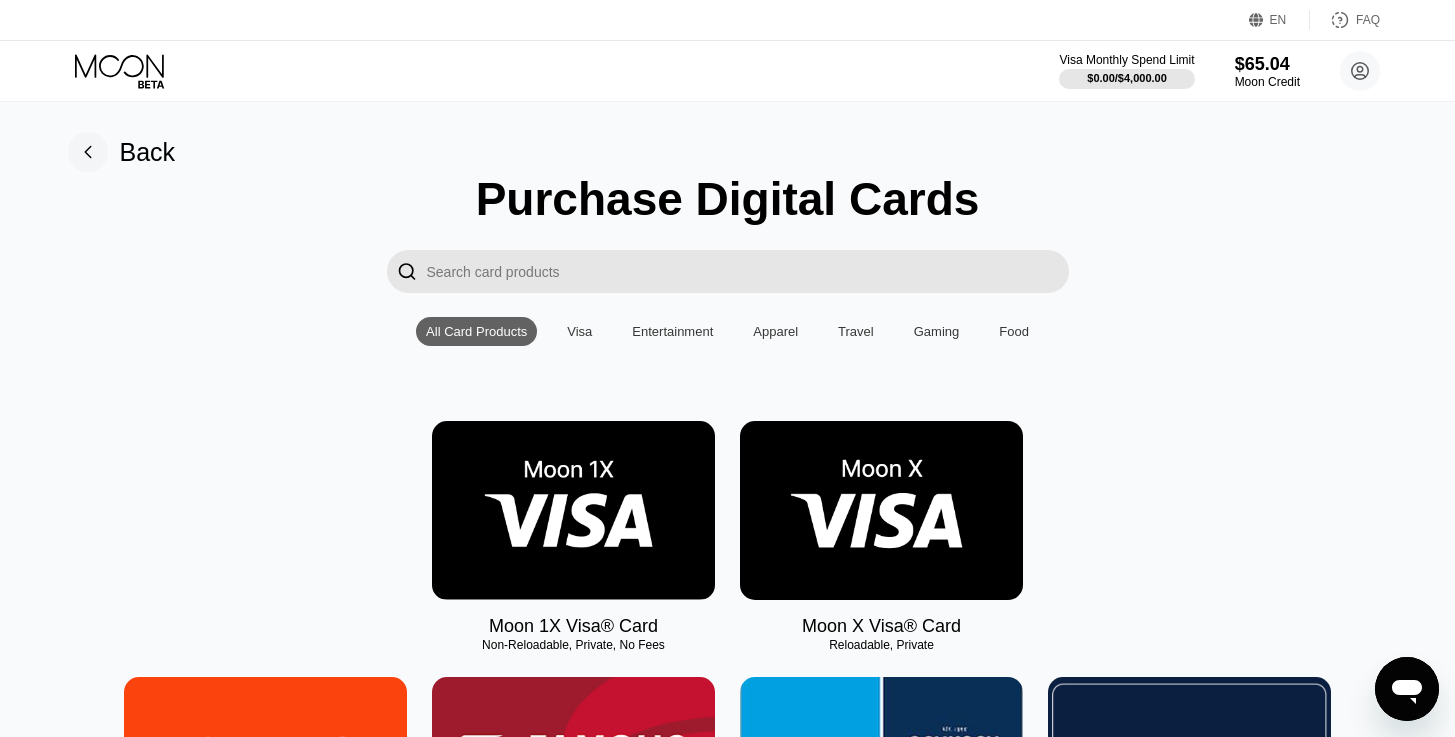 click on "Visa" at bounding box center (579, 331) 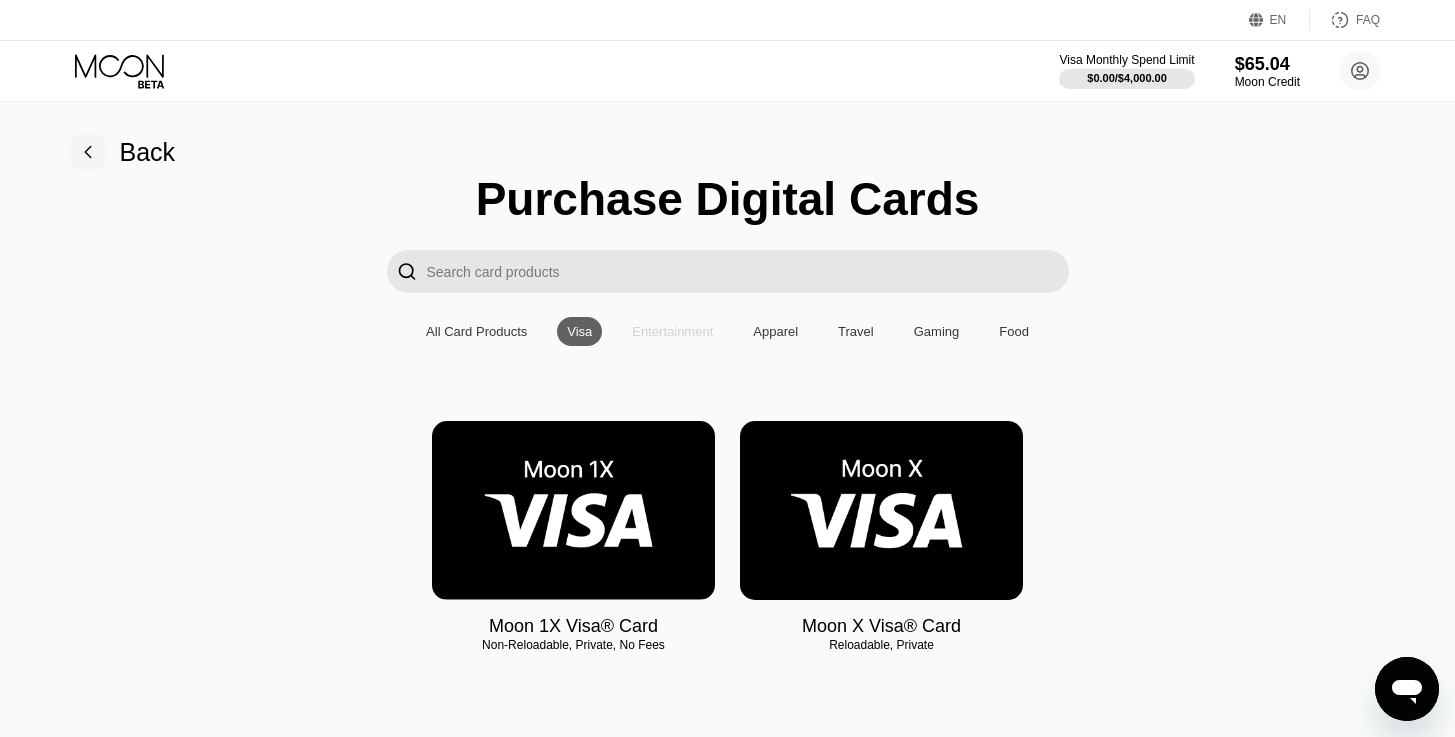 click on "Entertainment" at bounding box center [672, 331] 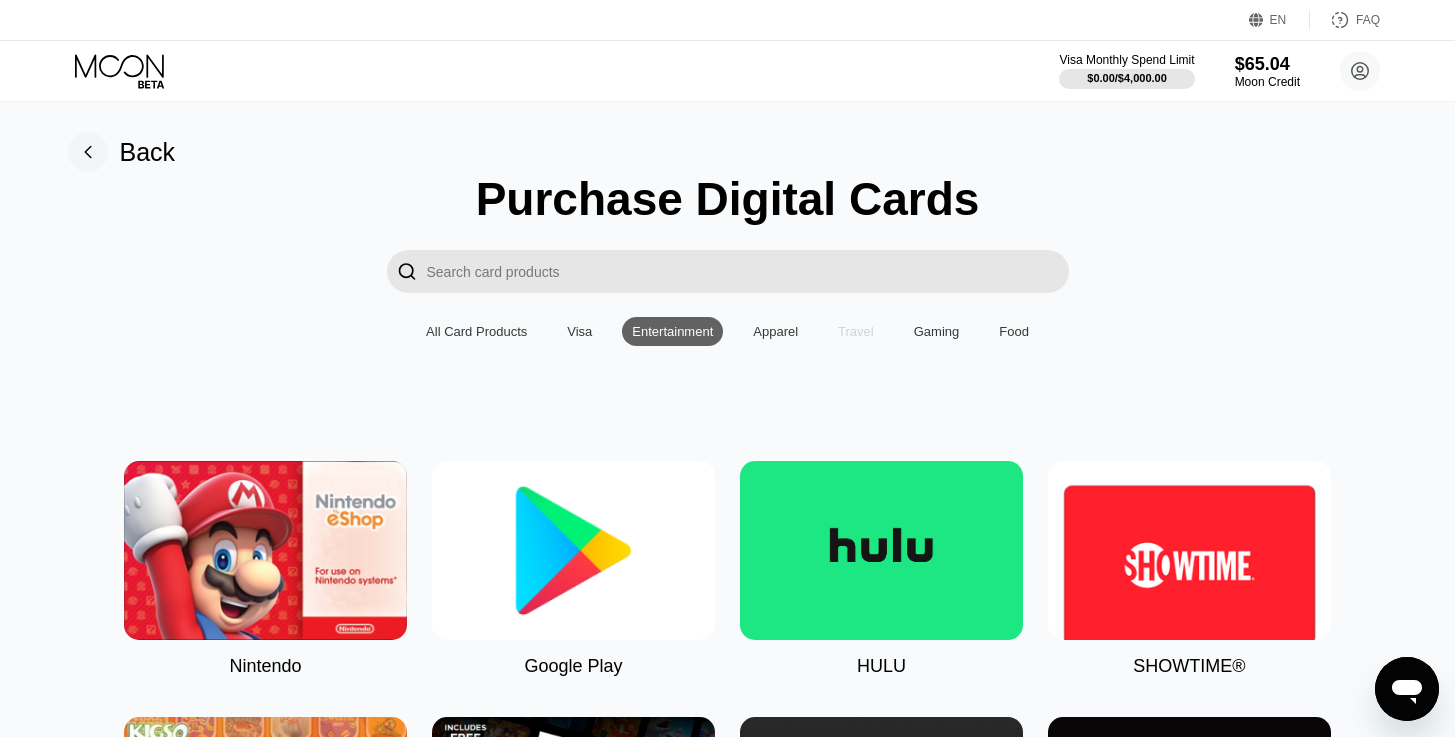 click on "Travel" at bounding box center [856, 331] 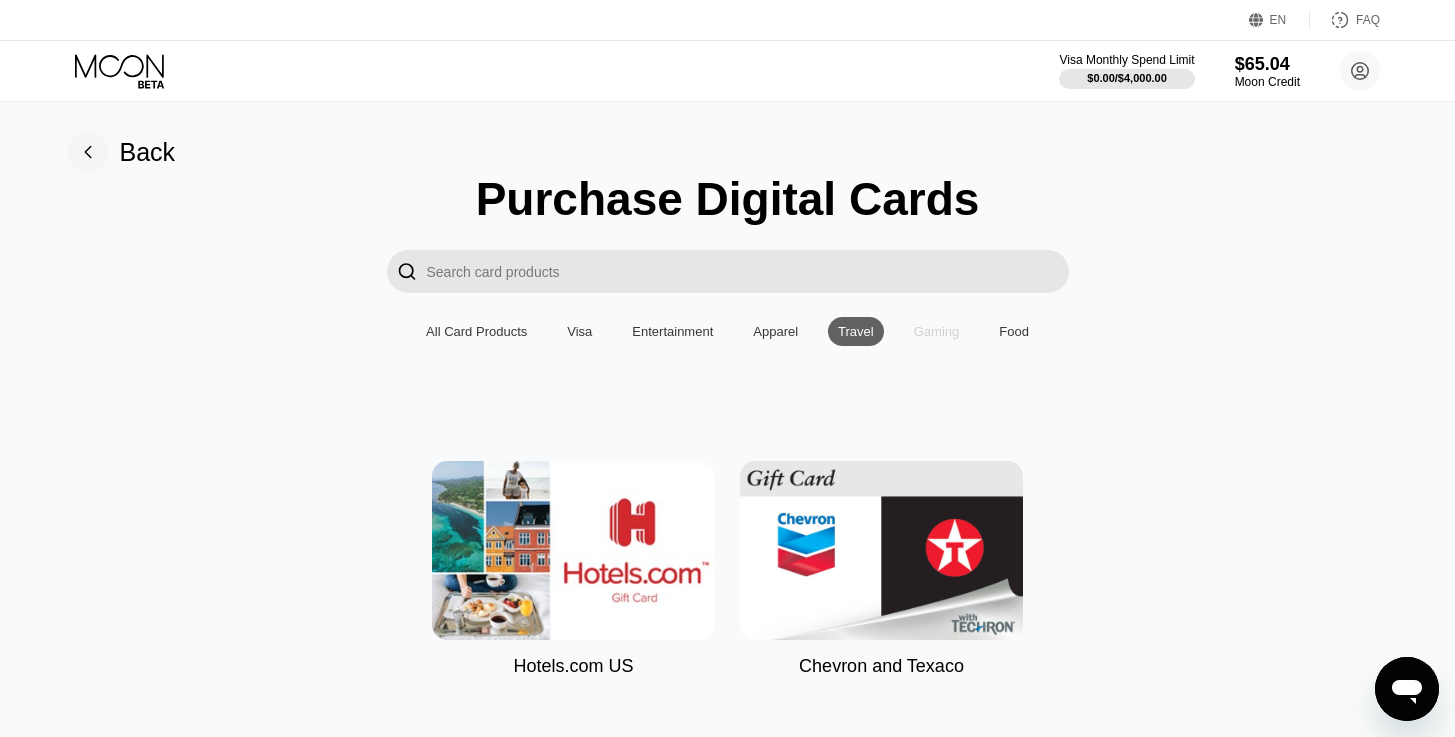 click on "Gaming" at bounding box center [937, 331] 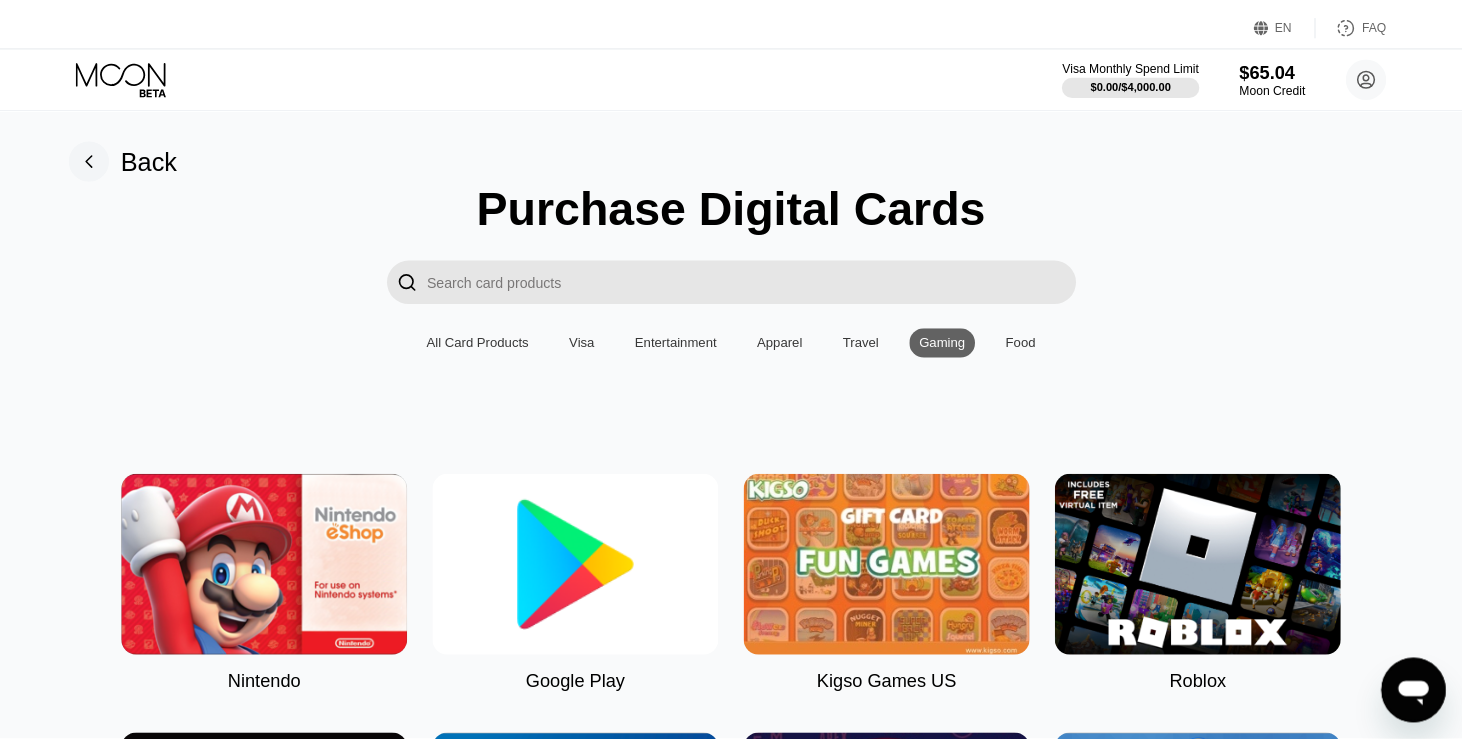 scroll, scrollTop: 169, scrollLeft: 0, axis: vertical 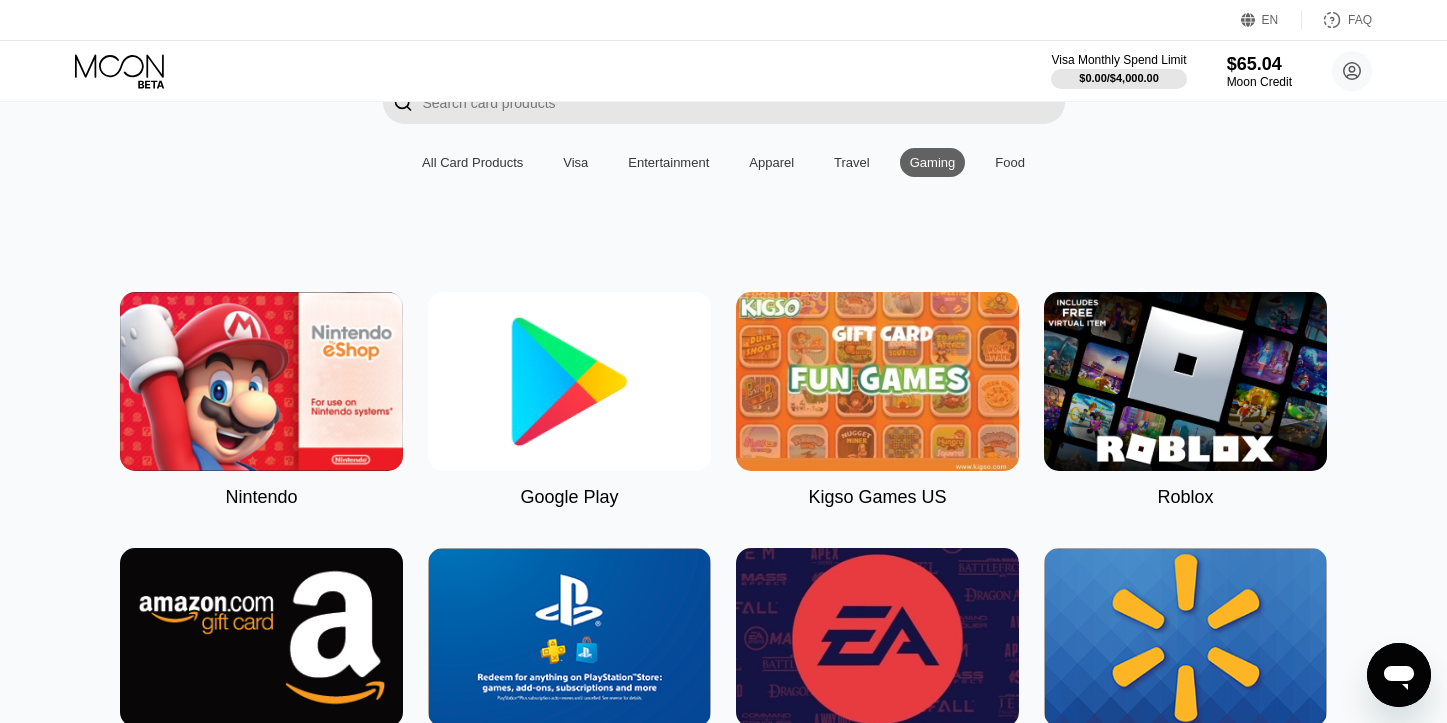 click on "Visa" at bounding box center [575, 162] 